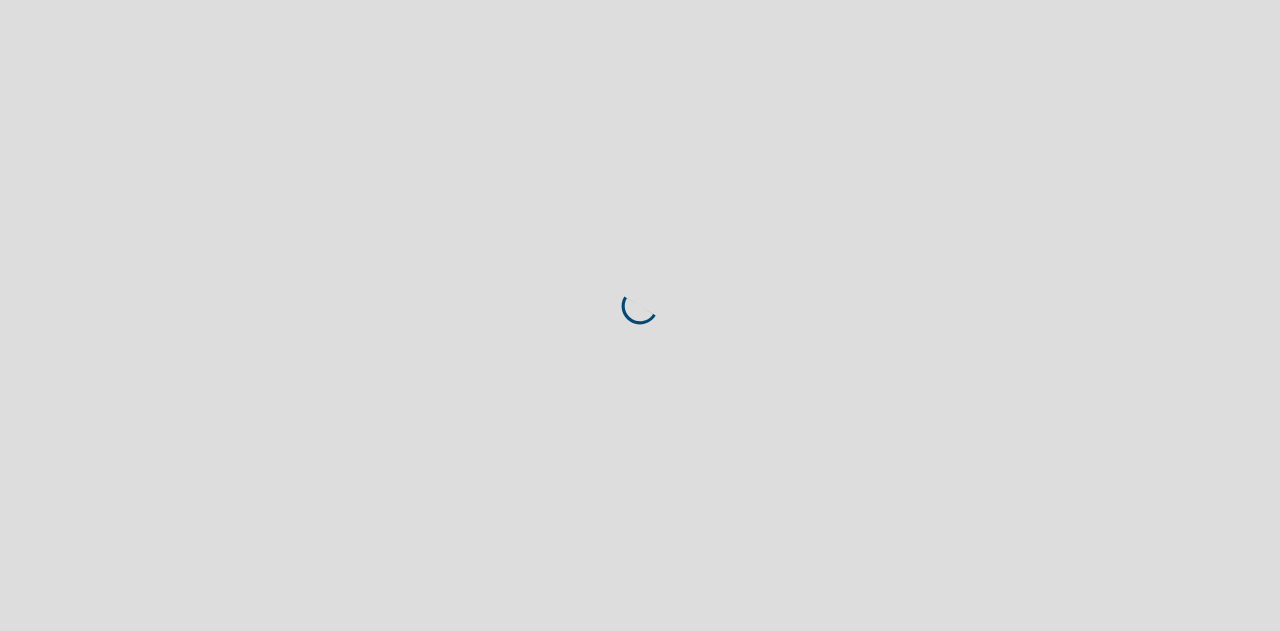scroll, scrollTop: 0, scrollLeft: 0, axis: both 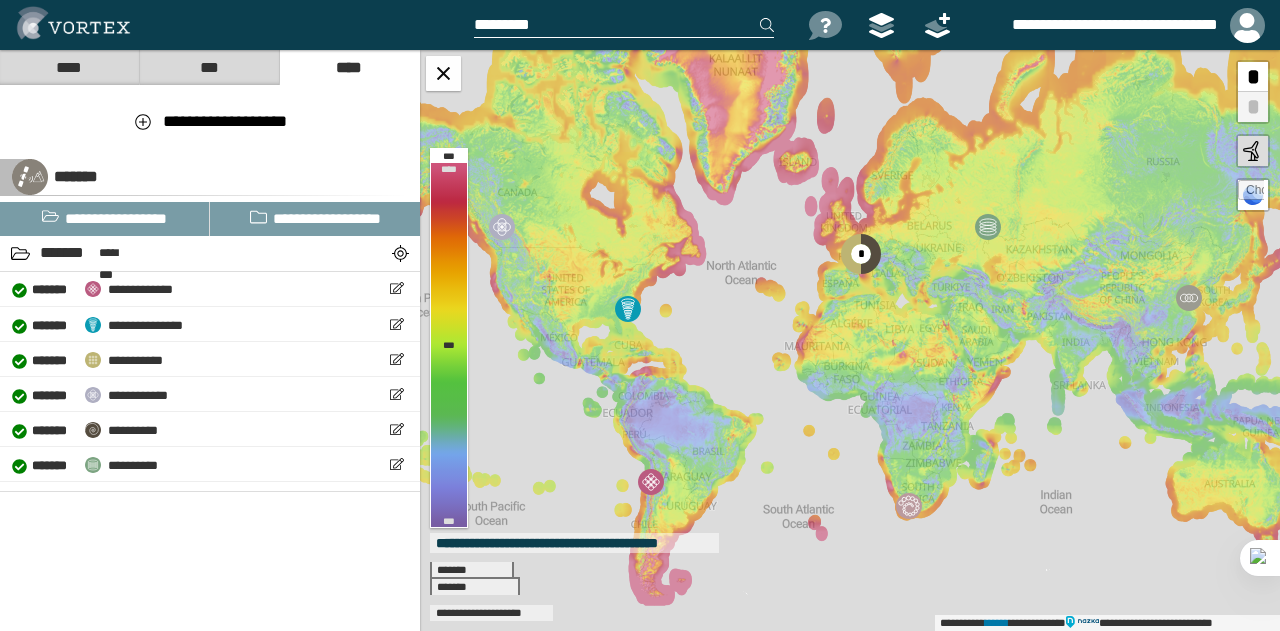 click at bounding box center (624, 25) 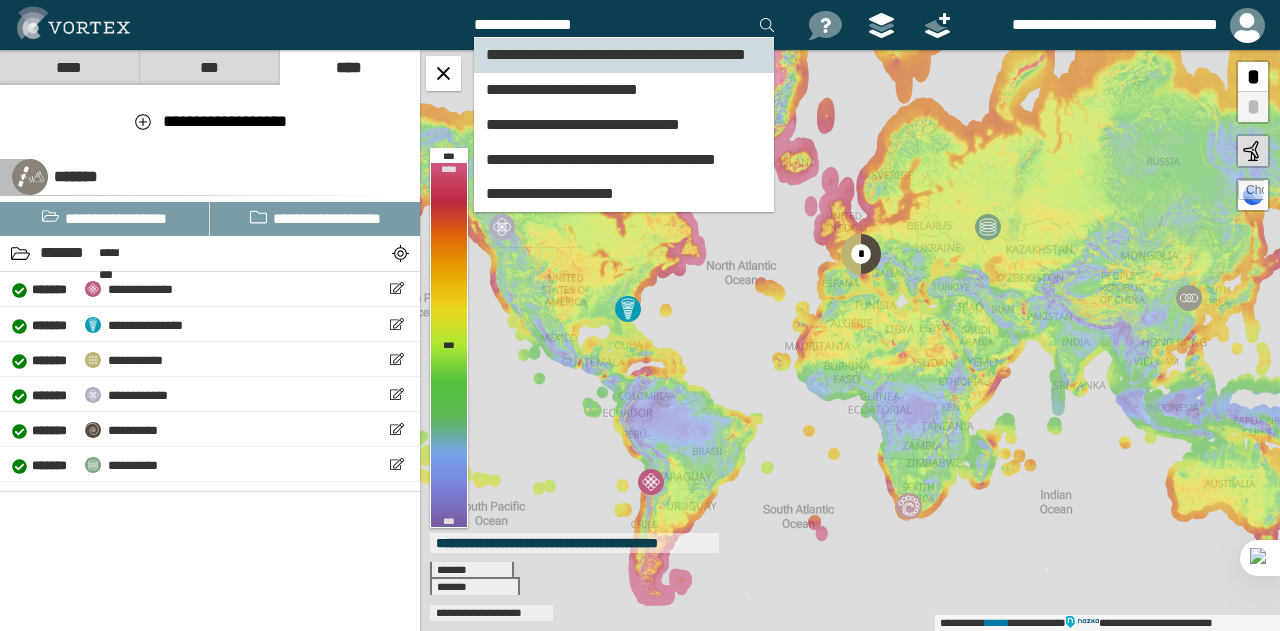 type on "**********" 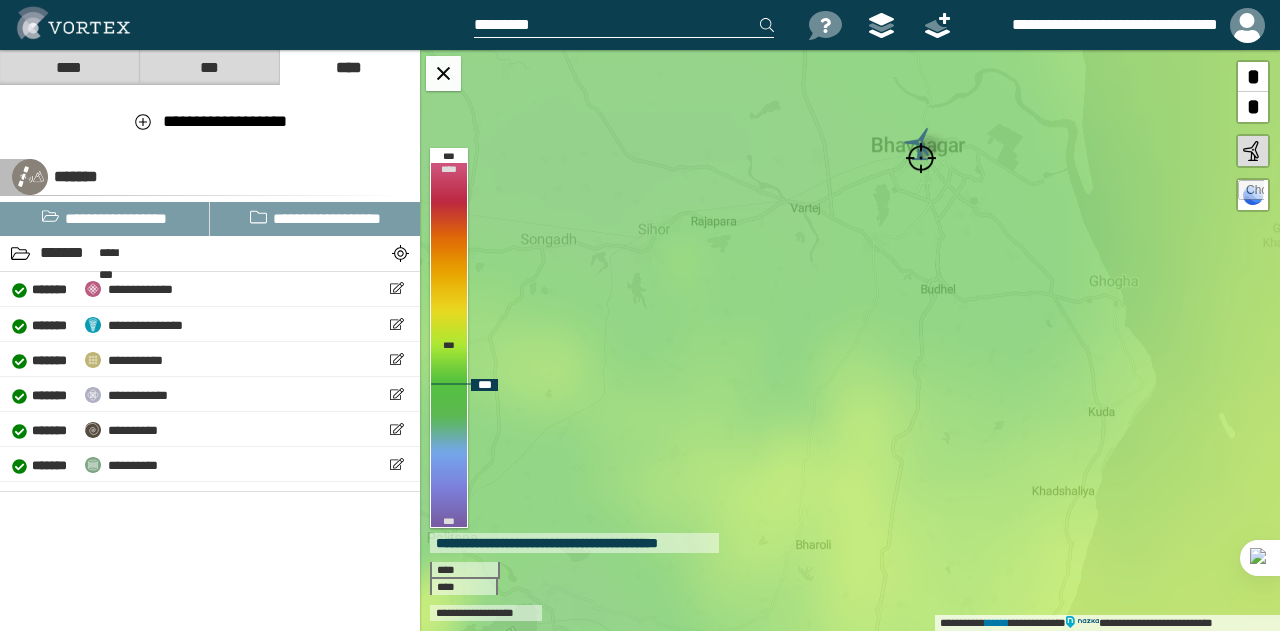 drag, startPoint x: 808, startPoint y: 398, endPoint x: 878, endPoint y: 211, distance: 199.67223 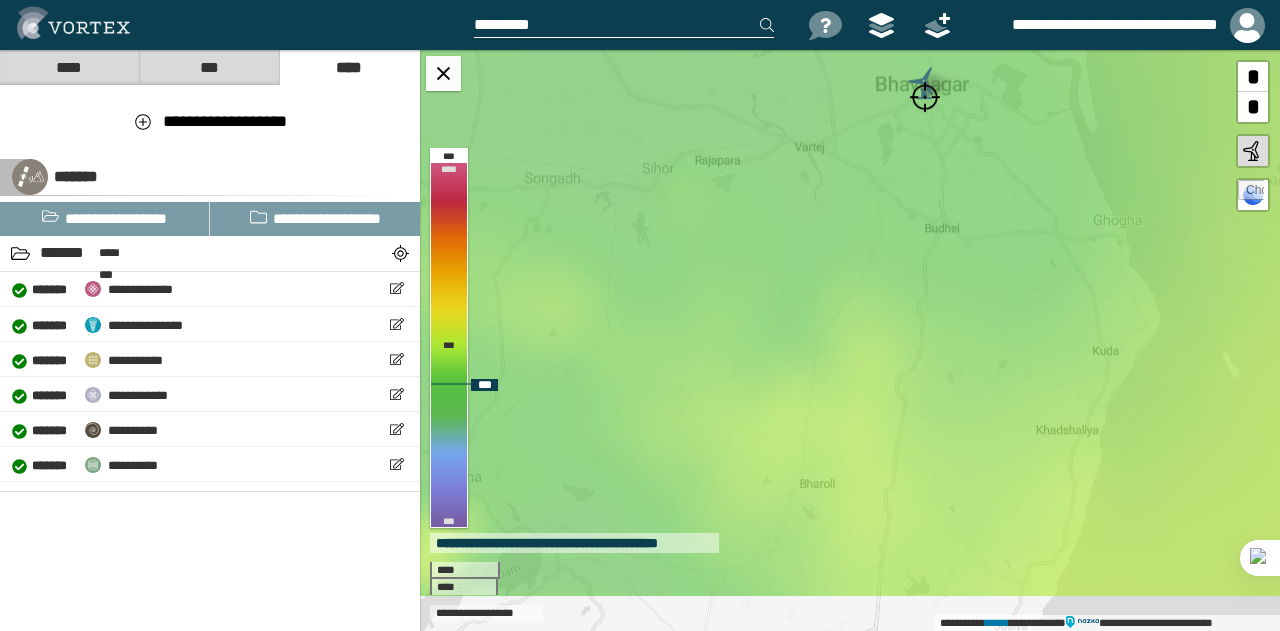 drag, startPoint x: 820, startPoint y: 303, endPoint x: 830, endPoint y: 214, distance: 89.560036 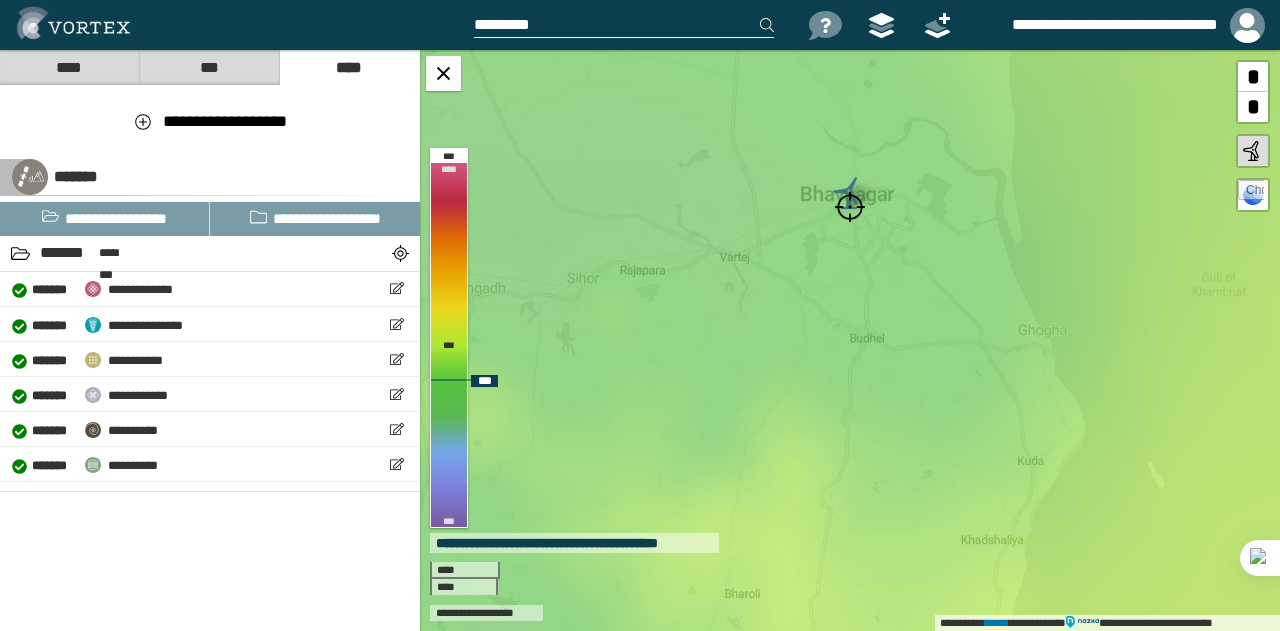 drag, startPoint x: 809, startPoint y: 217, endPoint x: 728, endPoint y: 357, distance: 161.74362 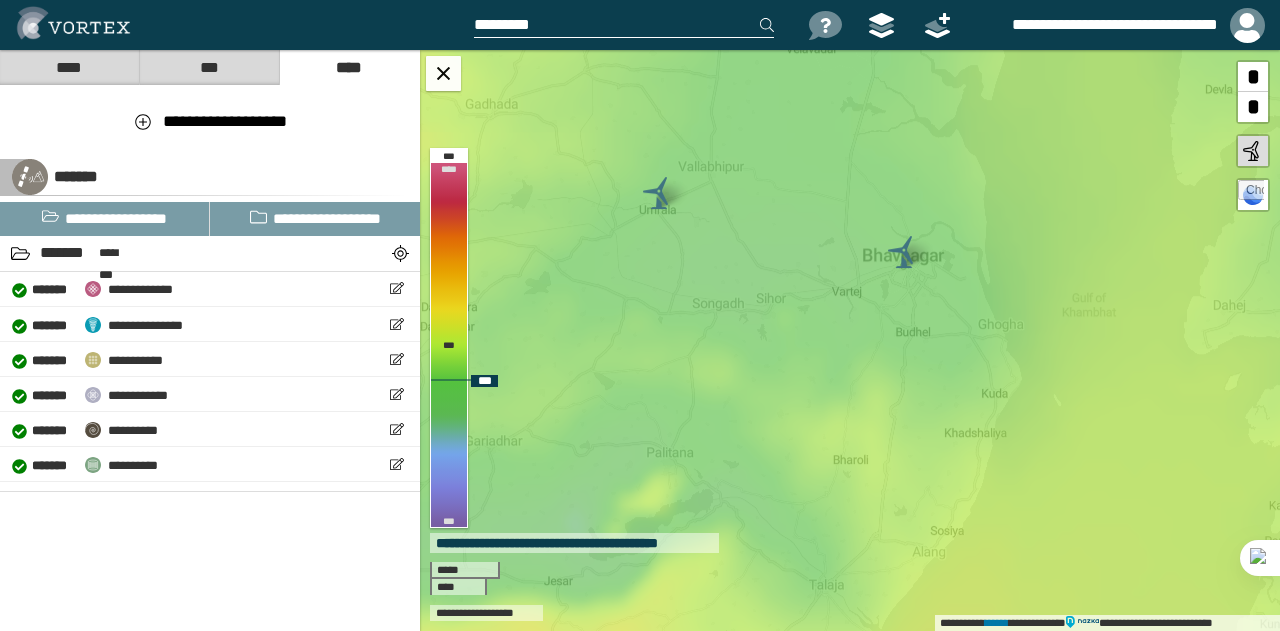 drag, startPoint x: 724, startPoint y: 372, endPoint x: 840, endPoint y: 353, distance: 117.54574 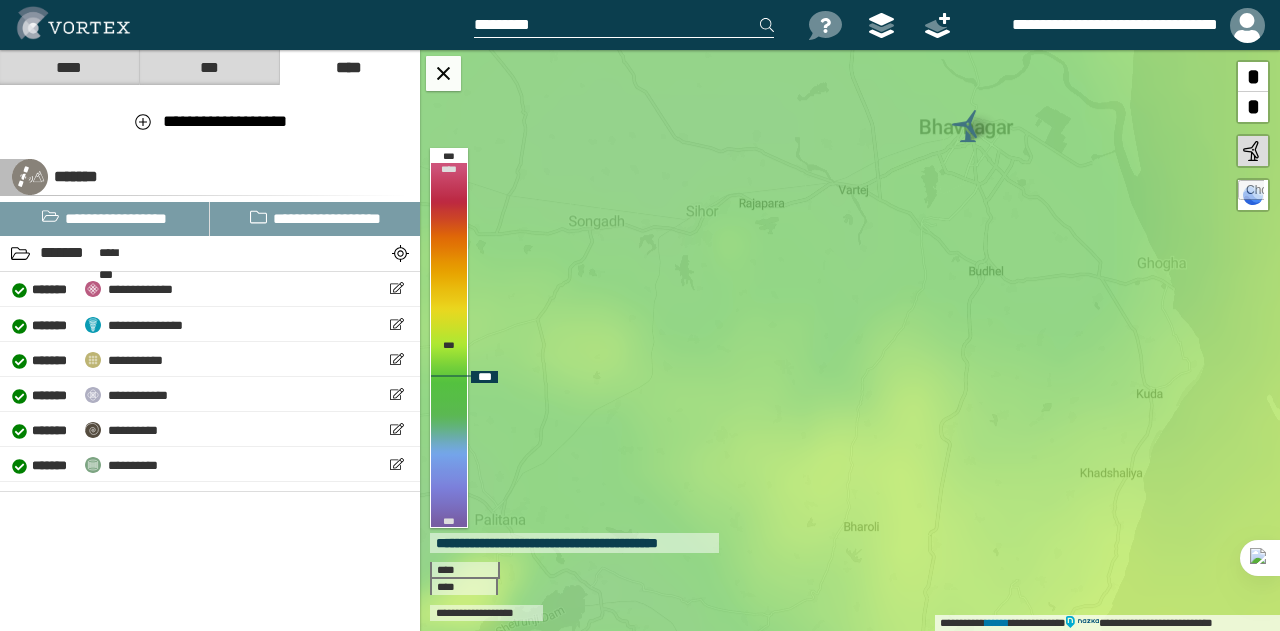 drag, startPoint x: 806, startPoint y: 372, endPoint x: 740, endPoint y: 352, distance: 68.96376 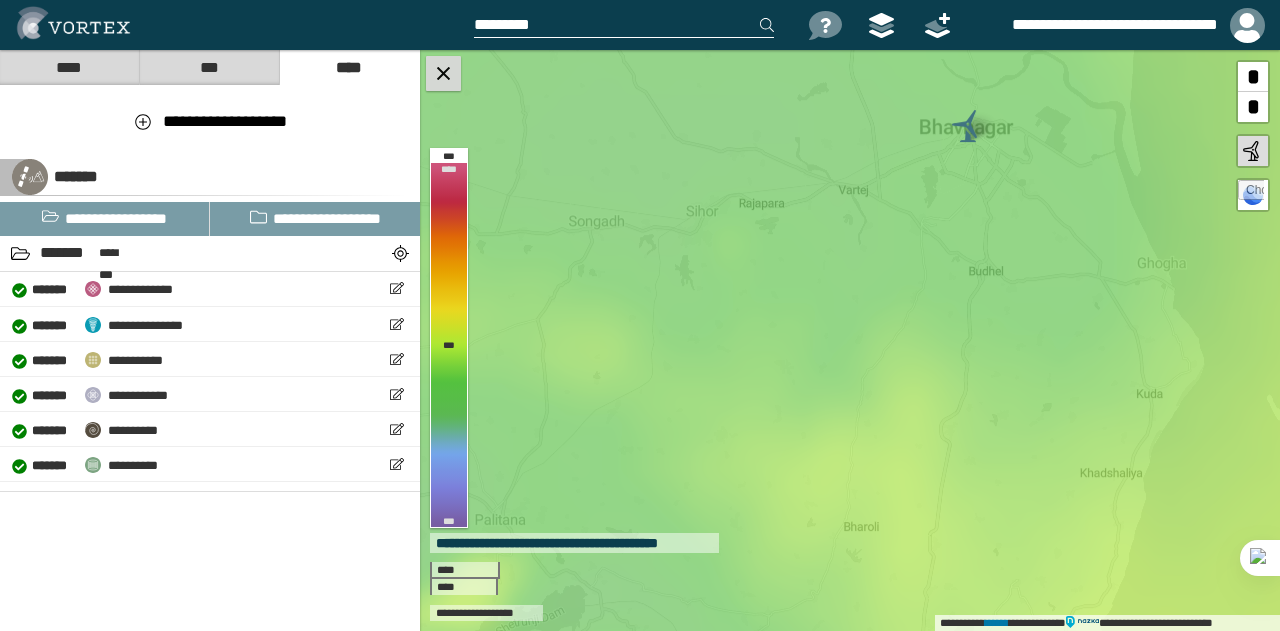click at bounding box center [443, 73] 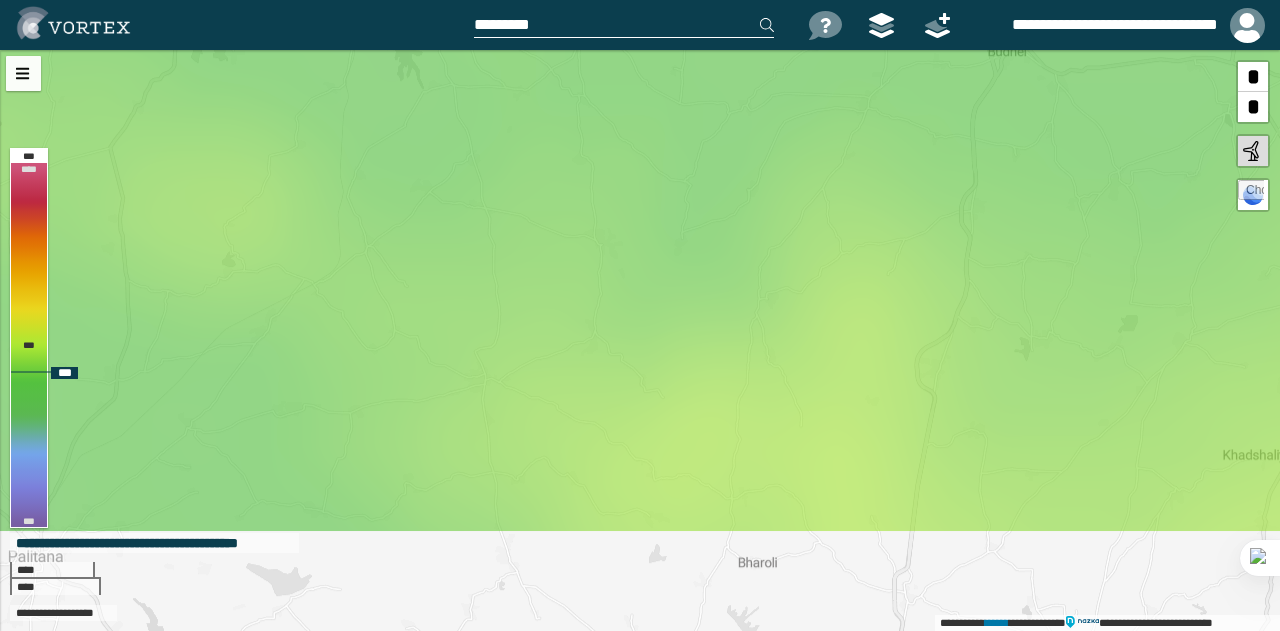 drag, startPoint x: 573, startPoint y: 424, endPoint x: 635, endPoint y: 319, distance: 121.93851 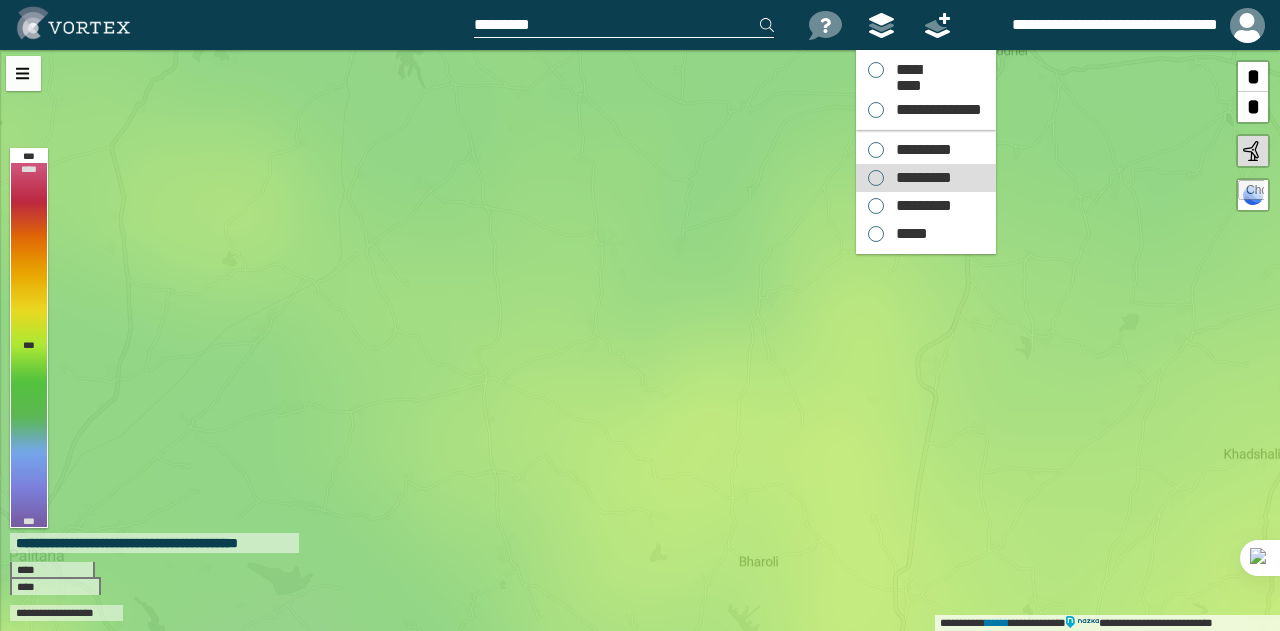 click on "*********" at bounding box center (919, 178) 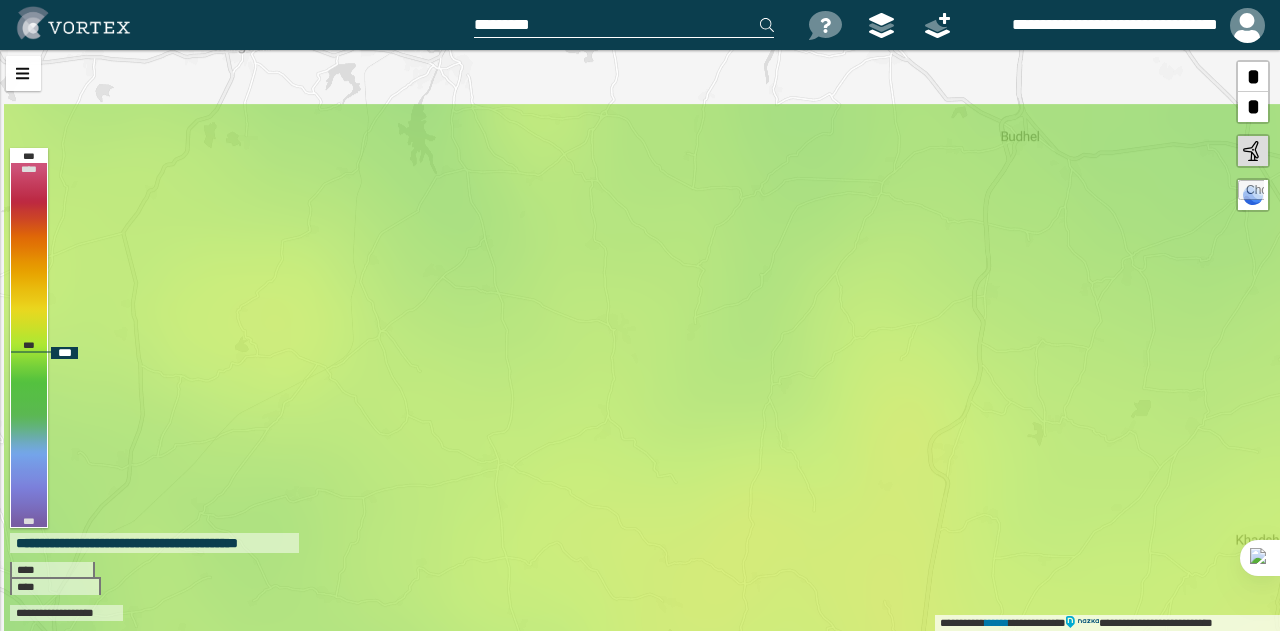 drag, startPoint x: 638, startPoint y: 383, endPoint x: 641, endPoint y: 405, distance: 22.203604 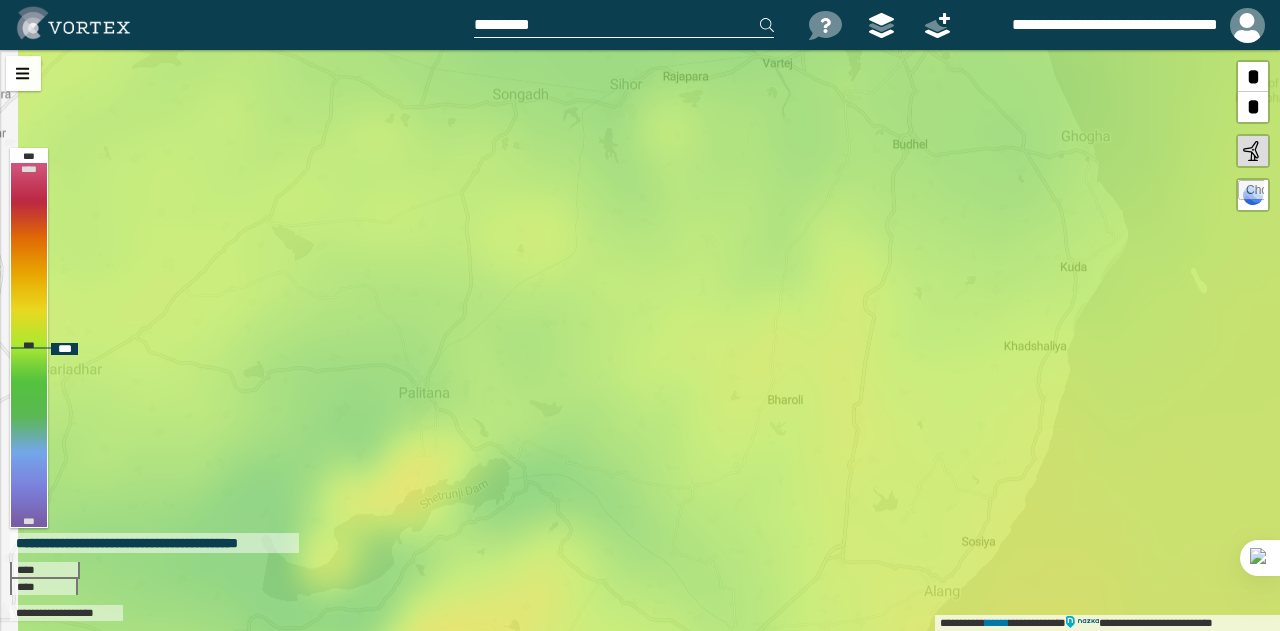 drag, startPoint x: 672, startPoint y: 417, endPoint x: 716, endPoint y: 307, distance: 118.473625 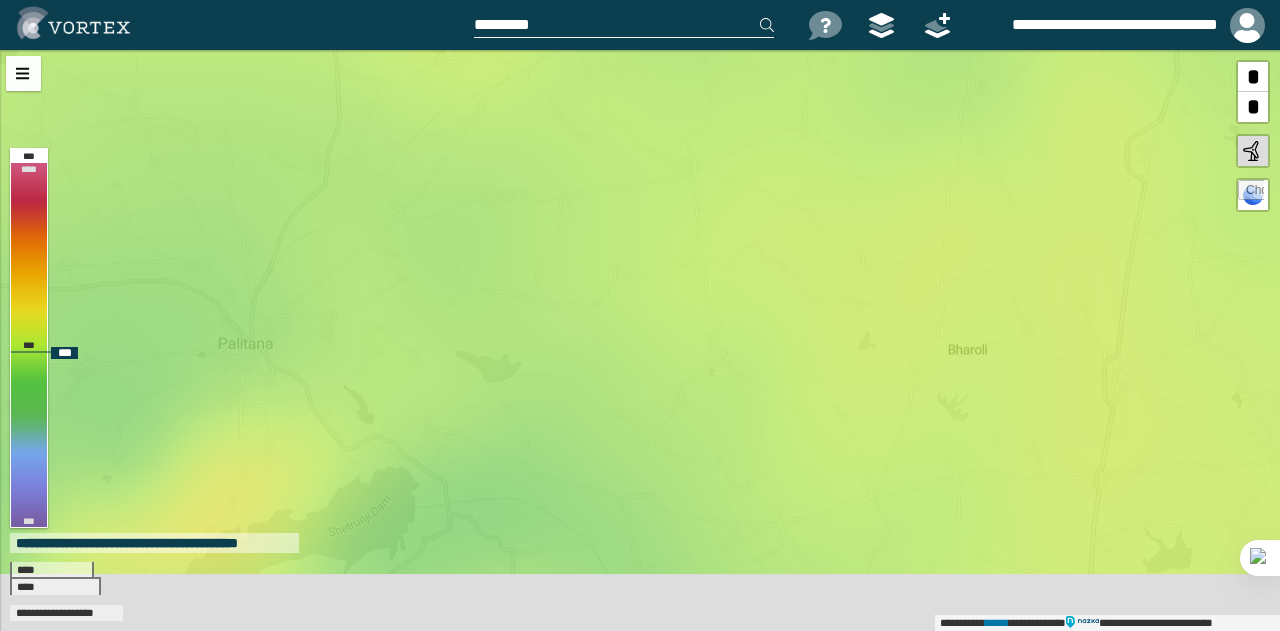 drag, startPoint x: 602, startPoint y: 371, endPoint x: 602, endPoint y: 279, distance: 92 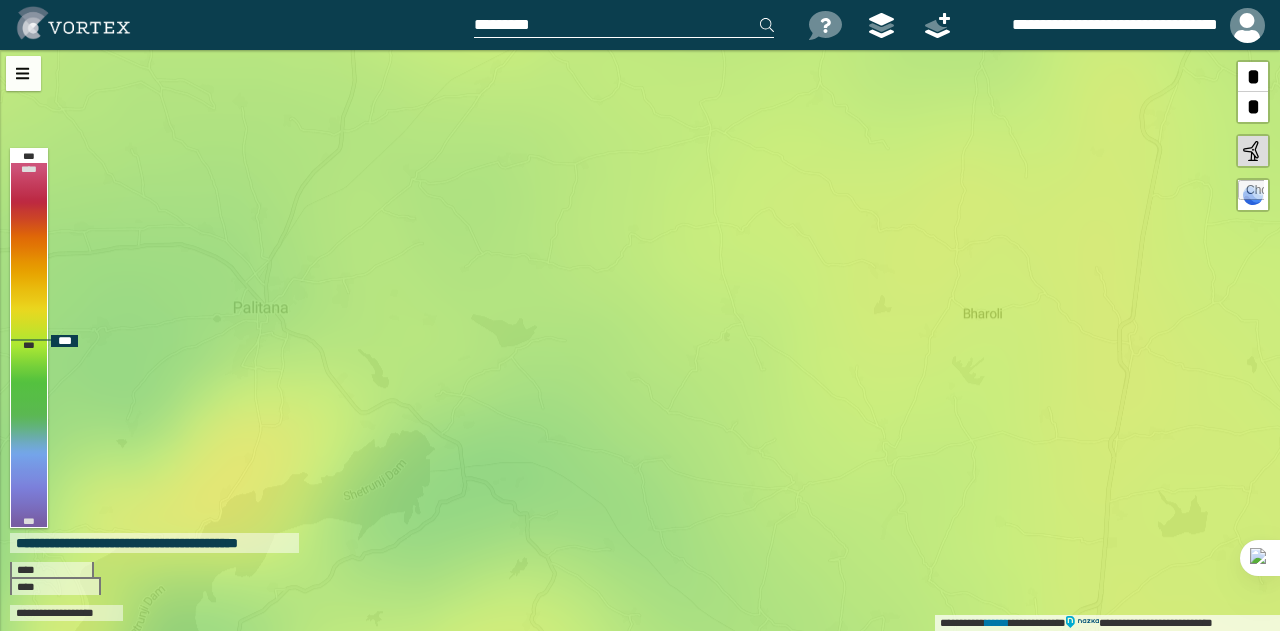 drag, startPoint x: 822, startPoint y: 341, endPoint x: 837, endPoint y: 304, distance: 39.92493 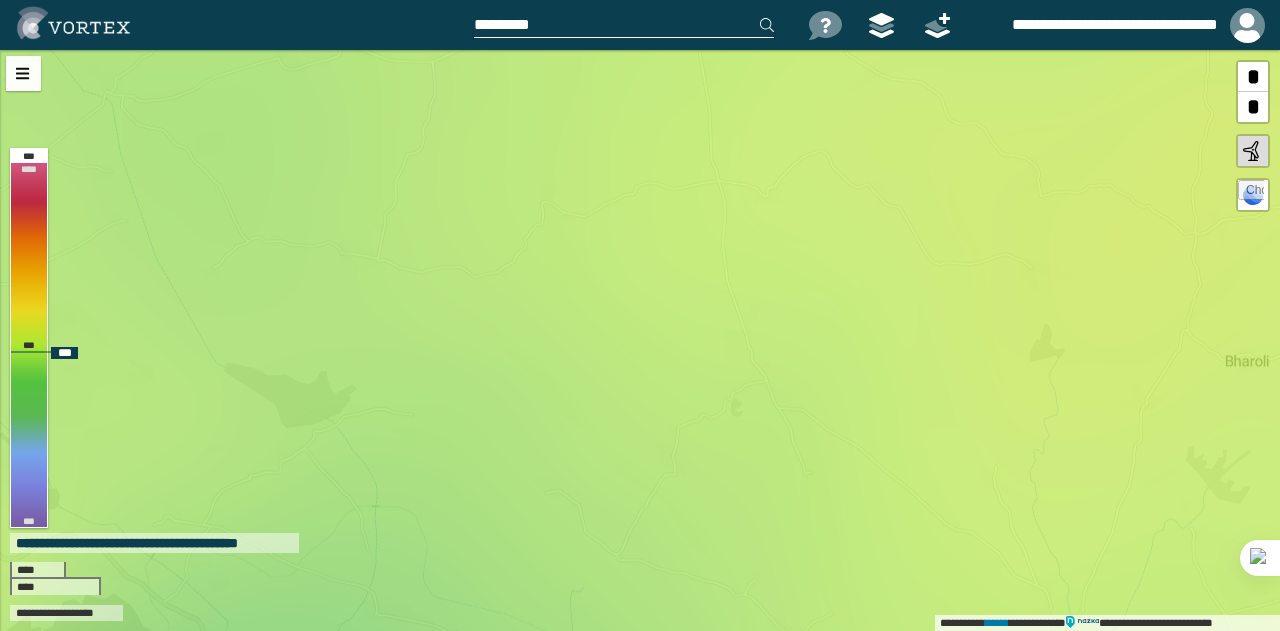 drag, startPoint x: 665, startPoint y: 345, endPoint x: 698, endPoint y: 401, distance: 65 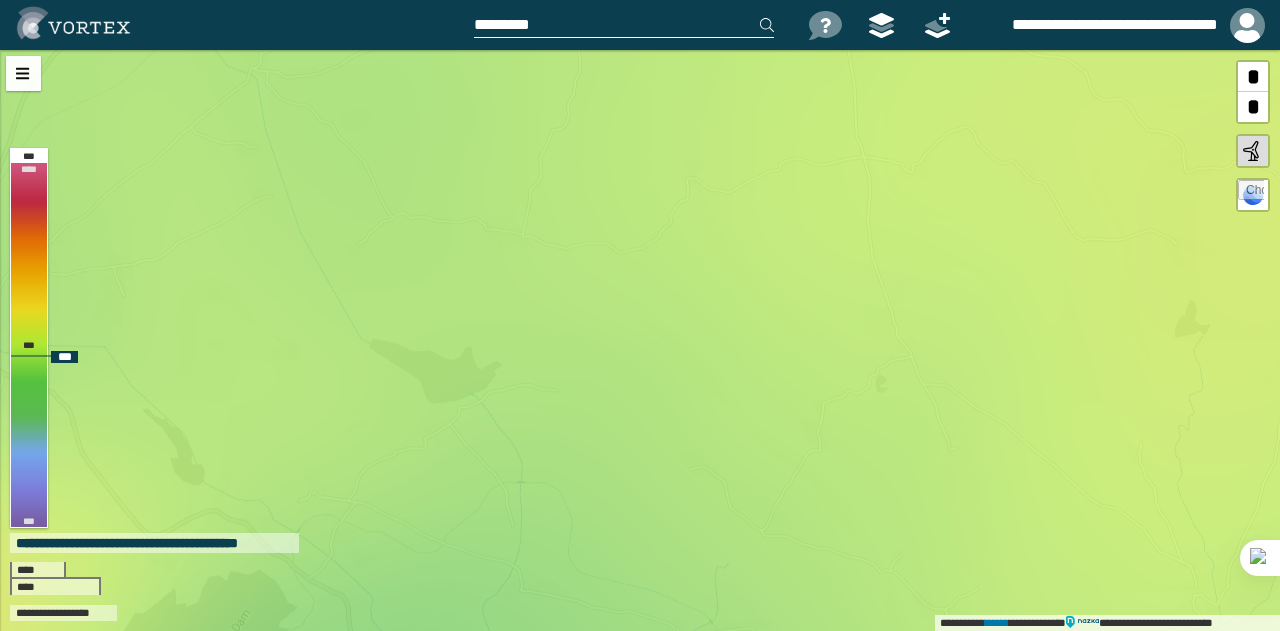 drag, startPoint x: 620, startPoint y: 497, endPoint x: 763, endPoint y: 477, distance: 144.39183 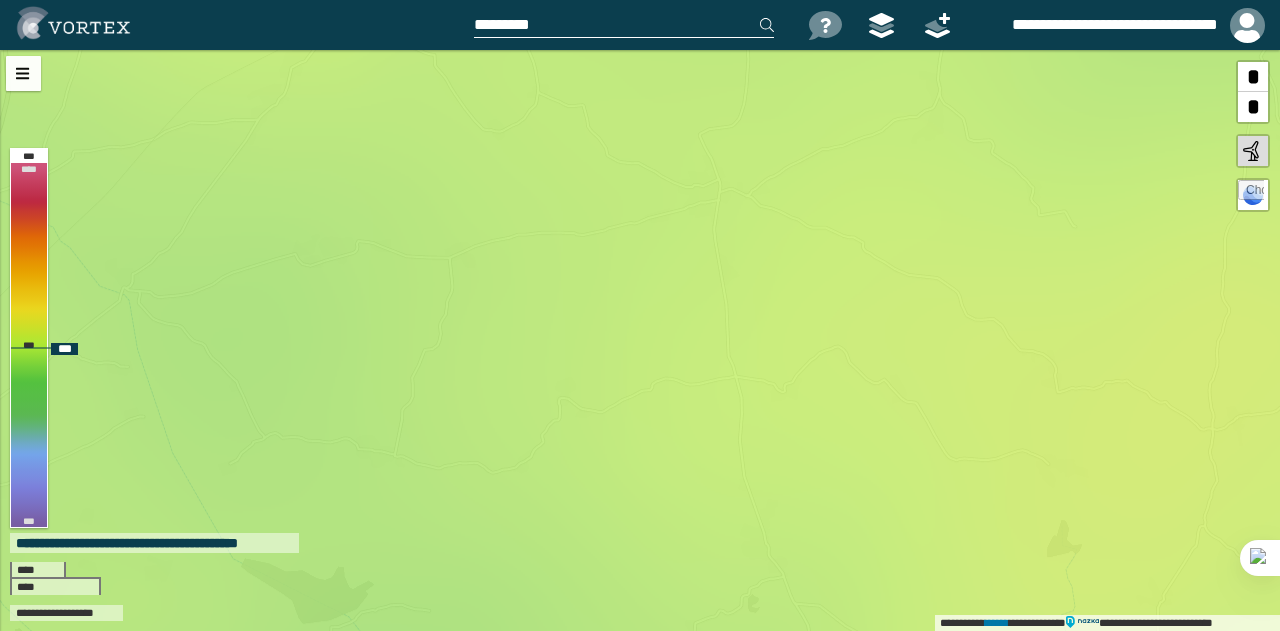 drag, startPoint x: 824, startPoint y: 319, endPoint x: 688, endPoint y: 475, distance: 206.95894 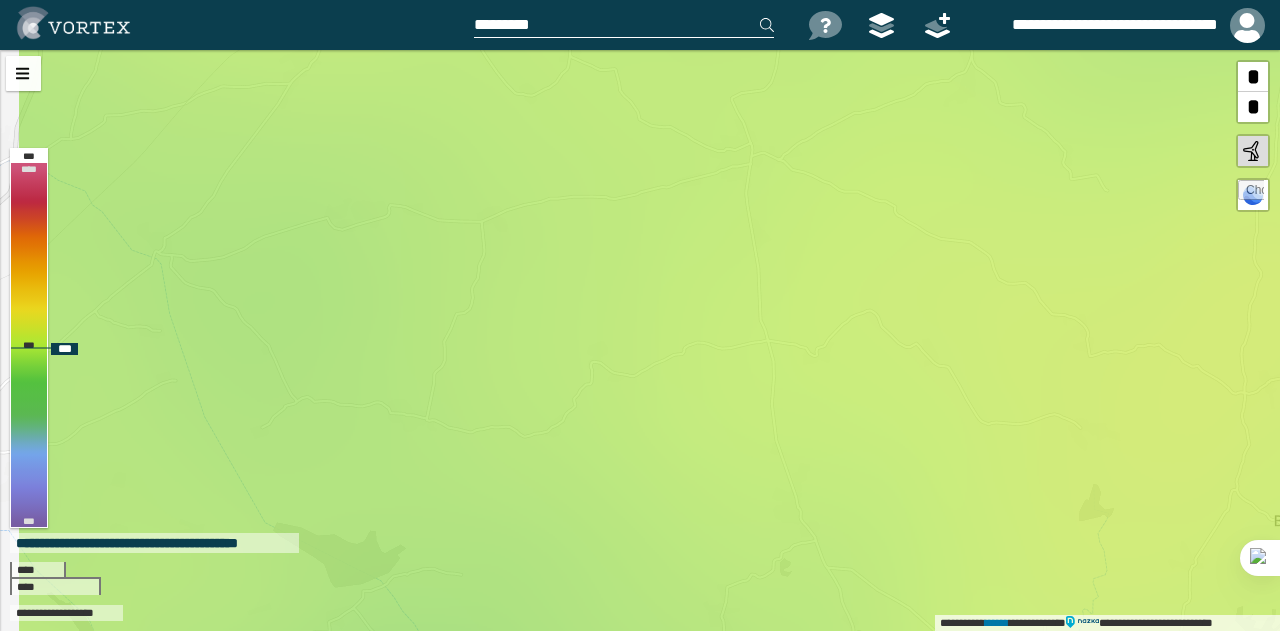 drag, startPoint x: 680, startPoint y: 466, endPoint x: 755, endPoint y: 478, distance: 75.95393 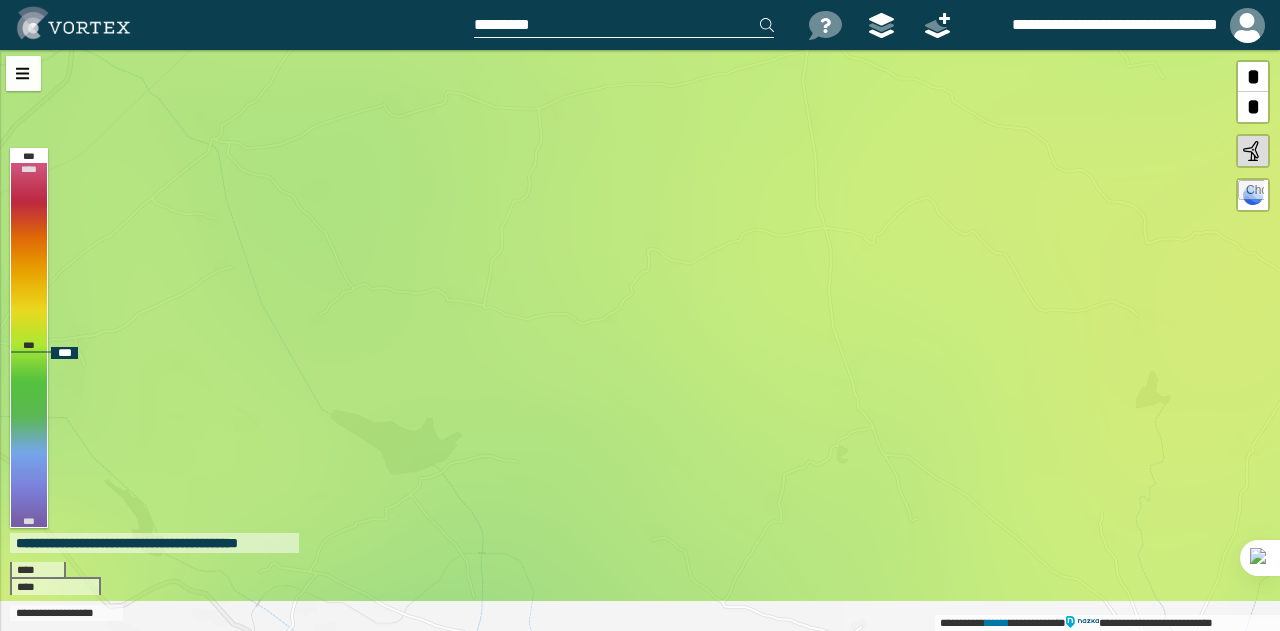 drag, startPoint x: 586, startPoint y: 415, endPoint x: 630, endPoint y: 286, distance: 136.29747 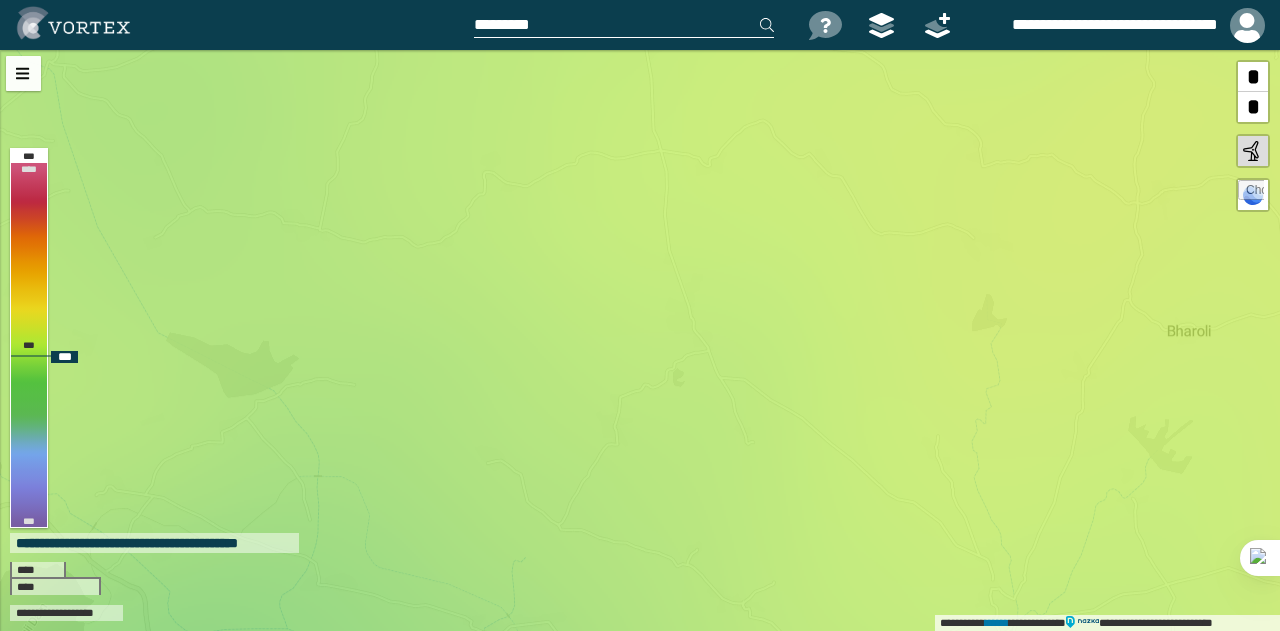 drag, startPoint x: 712, startPoint y: 435, endPoint x: 526, endPoint y: 382, distance: 193.40372 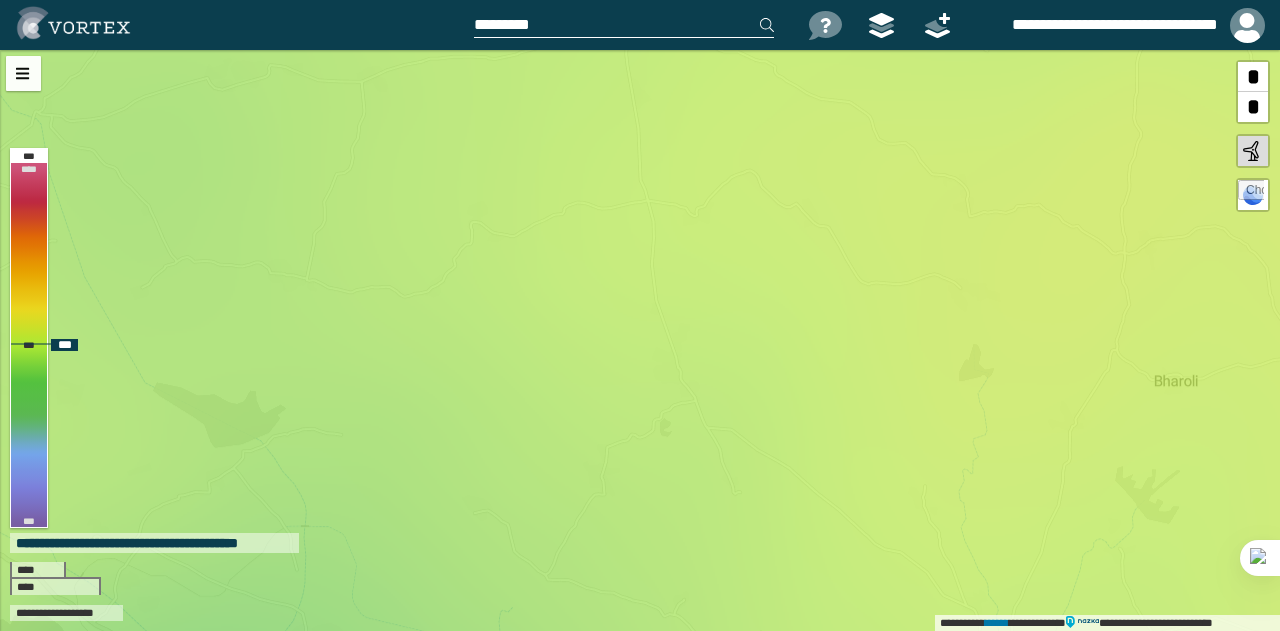 drag, startPoint x: 751, startPoint y: 275, endPoint x: 752, endPoint y: 316, distance: 41.01219 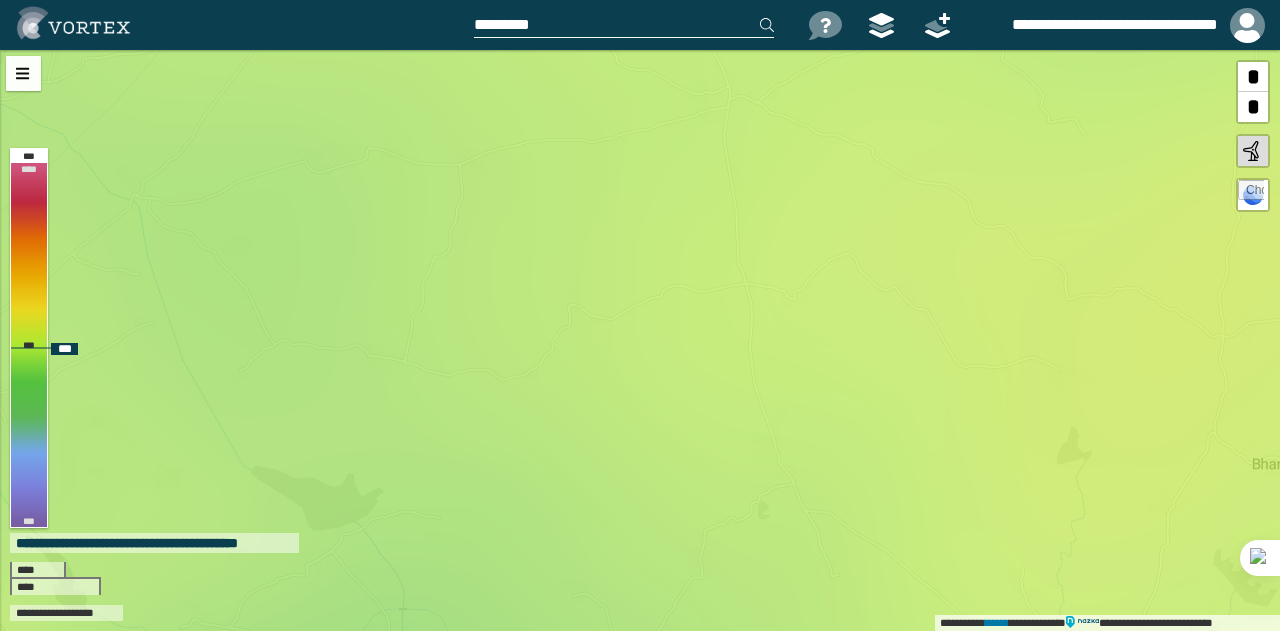 drag, startPoint x: 659, startPoint y: 411, endPoint x: 726, endPoint y: 436, distance: 71.51224 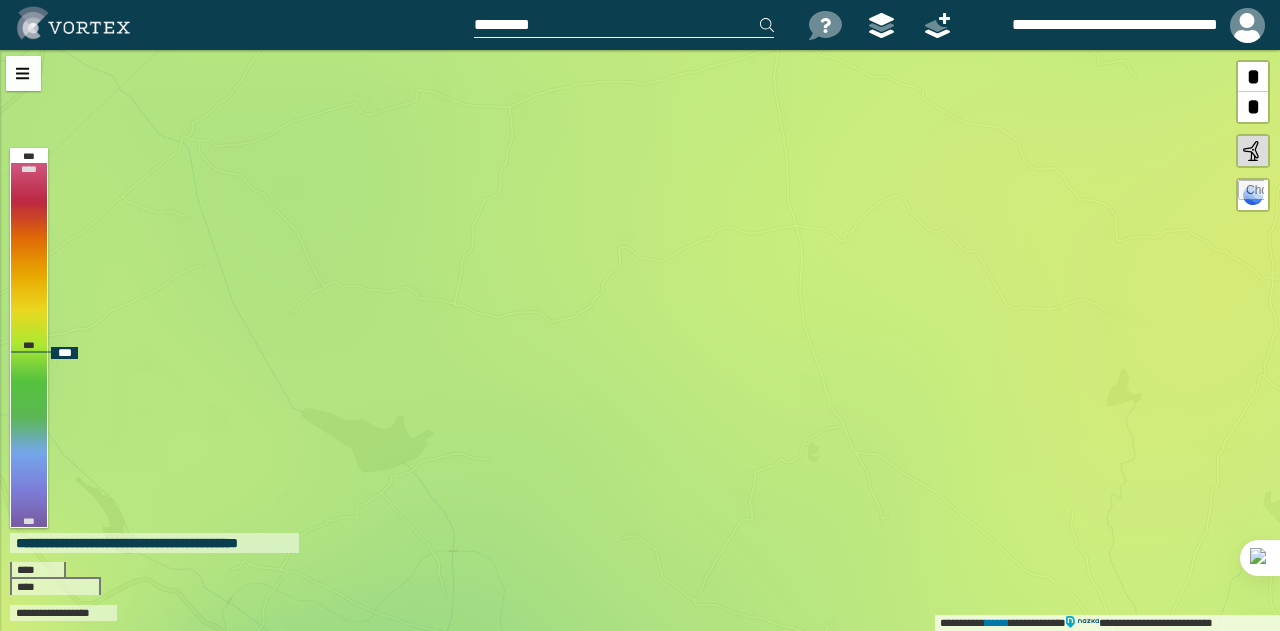 drag, startPoint x: 687, startPoint y: 469, endPoint x: 737, endPoint y: 411, distance: 76.57676 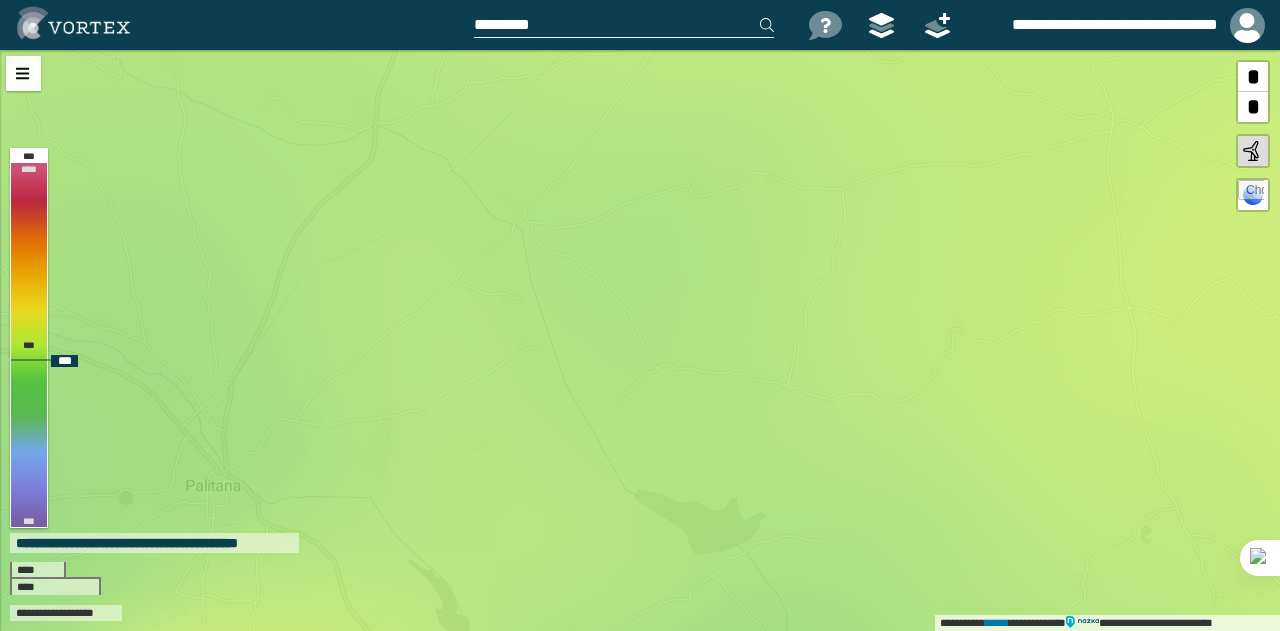 drag, startPoint x: 651, startPoint y: 375, endPoint x: 689, endPoint y: 346, distance: 47.801674 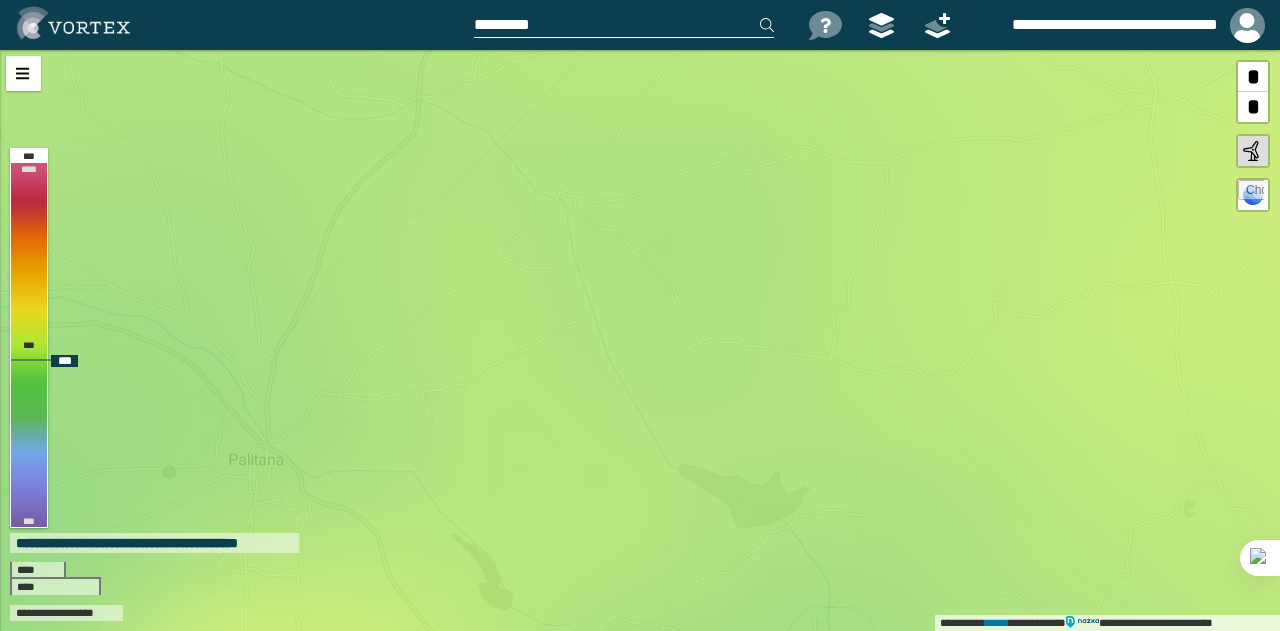 drag, startPoint x: 681, startPoint y: 433, endPoint x: 698, endPoint y: 379, distance: 56.61272 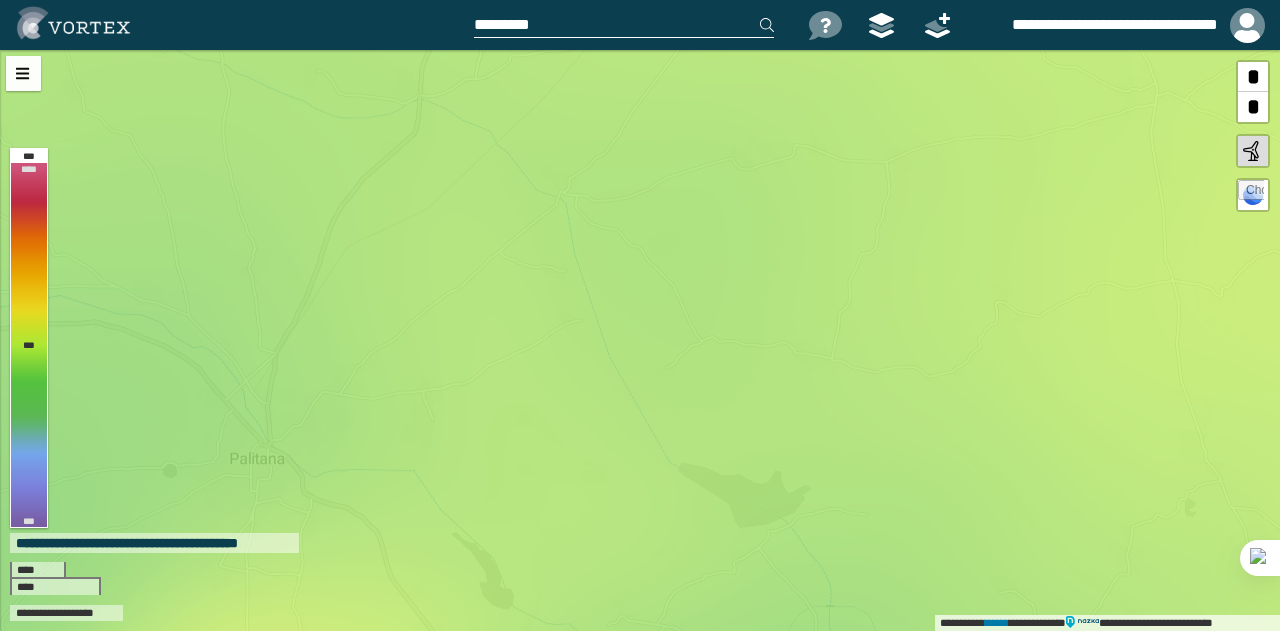 click at bounding box center (624, 25) 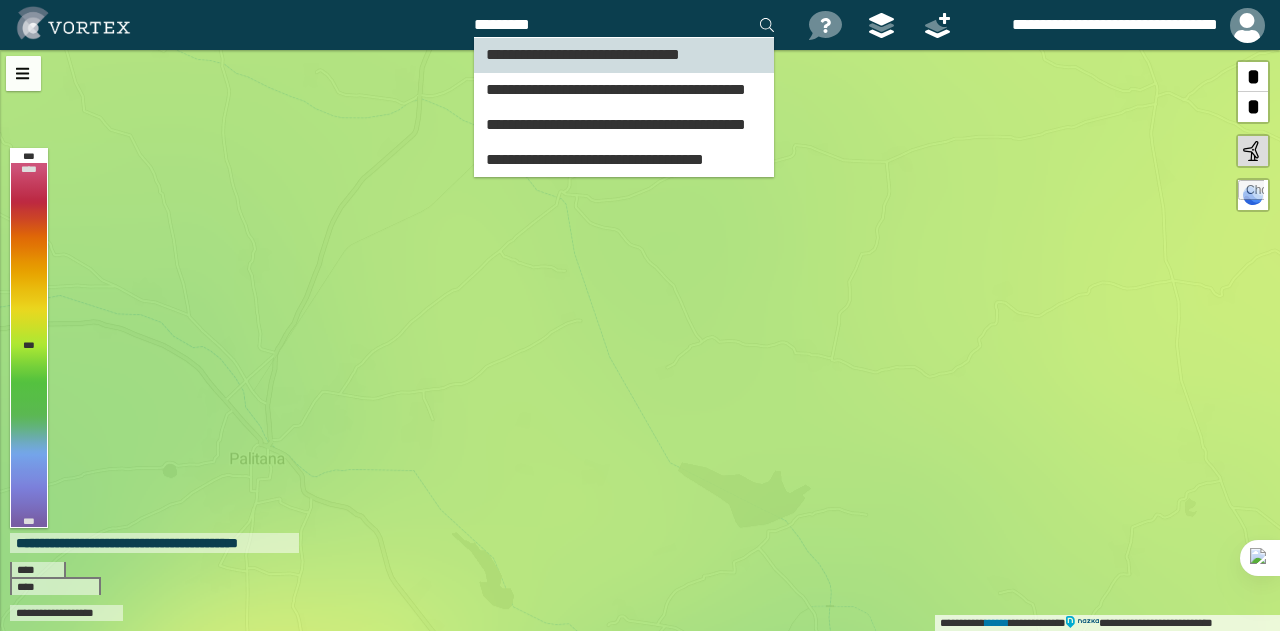type on "*********" 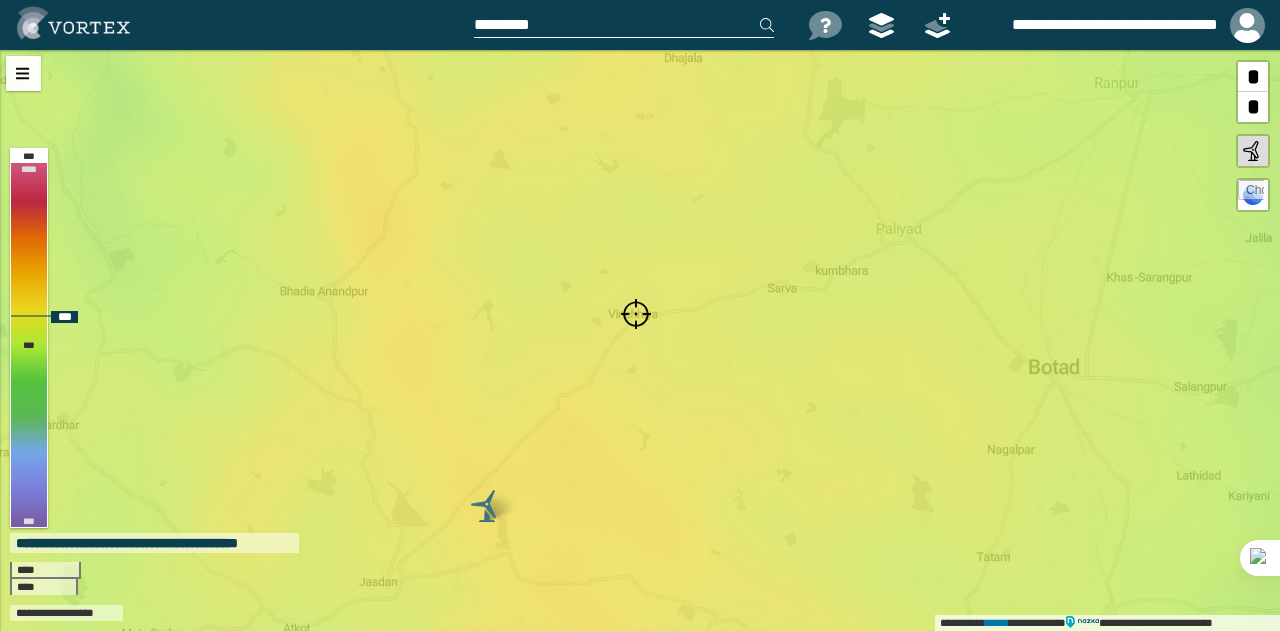 drag, startPoint x: 770, startPoint y: 461, endPoint x: 656, endPoint y: 399, distance: 129.76903 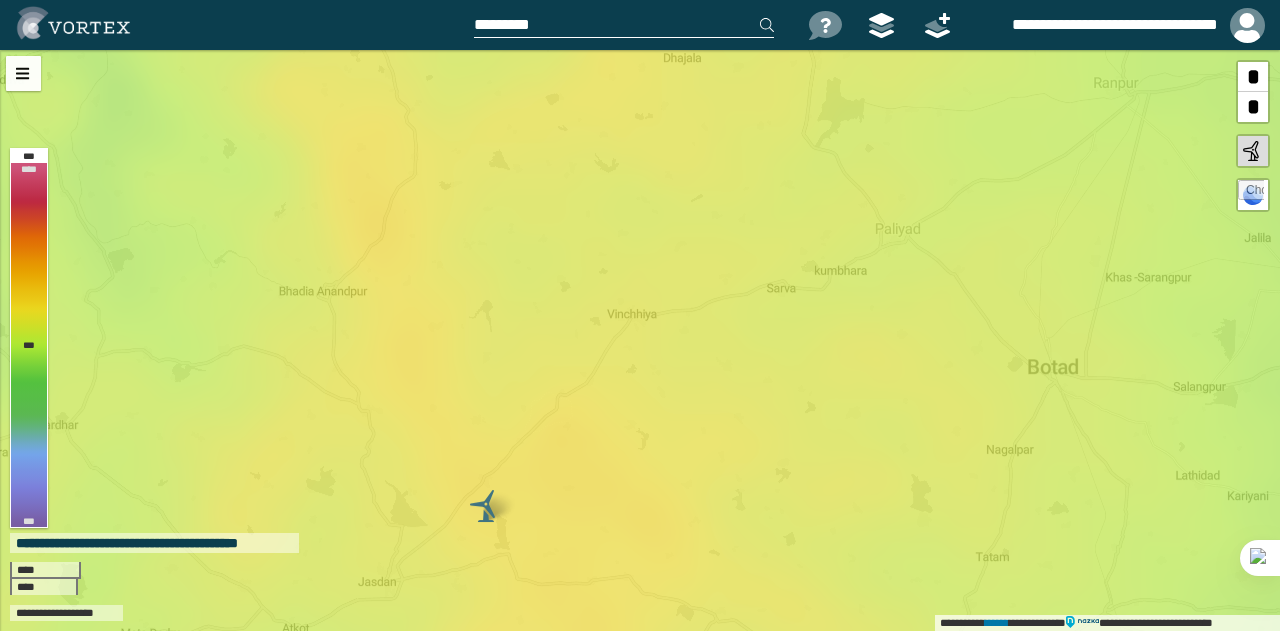 click at bounding box center (637, 25) 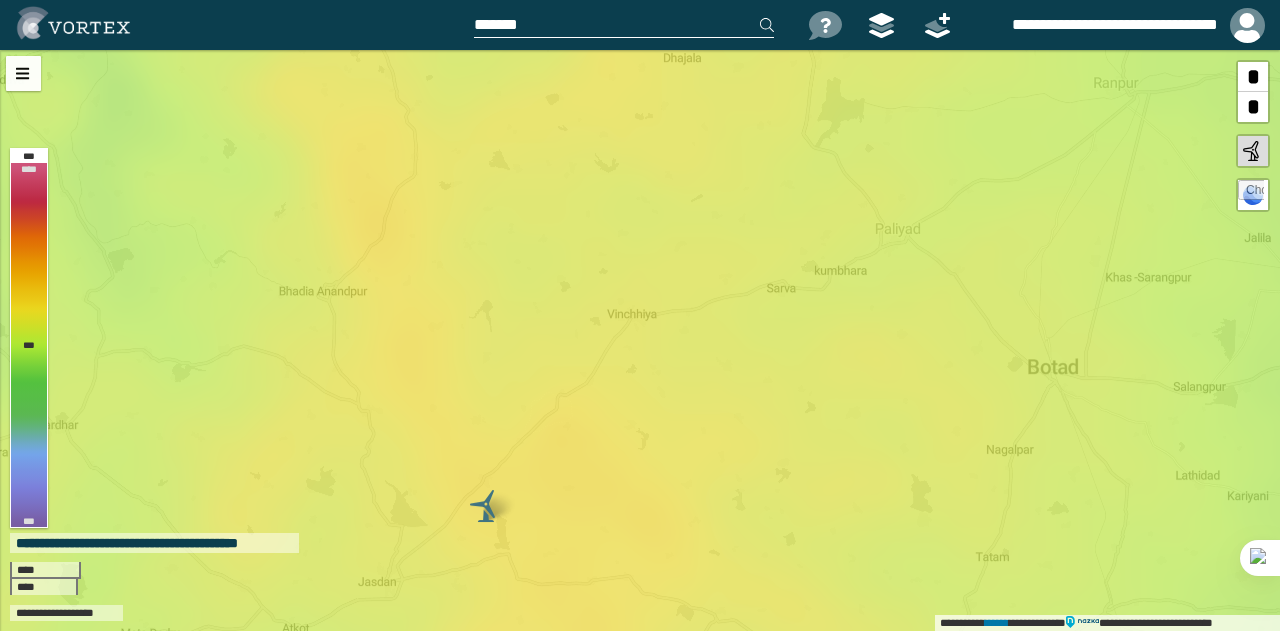 type on "******" 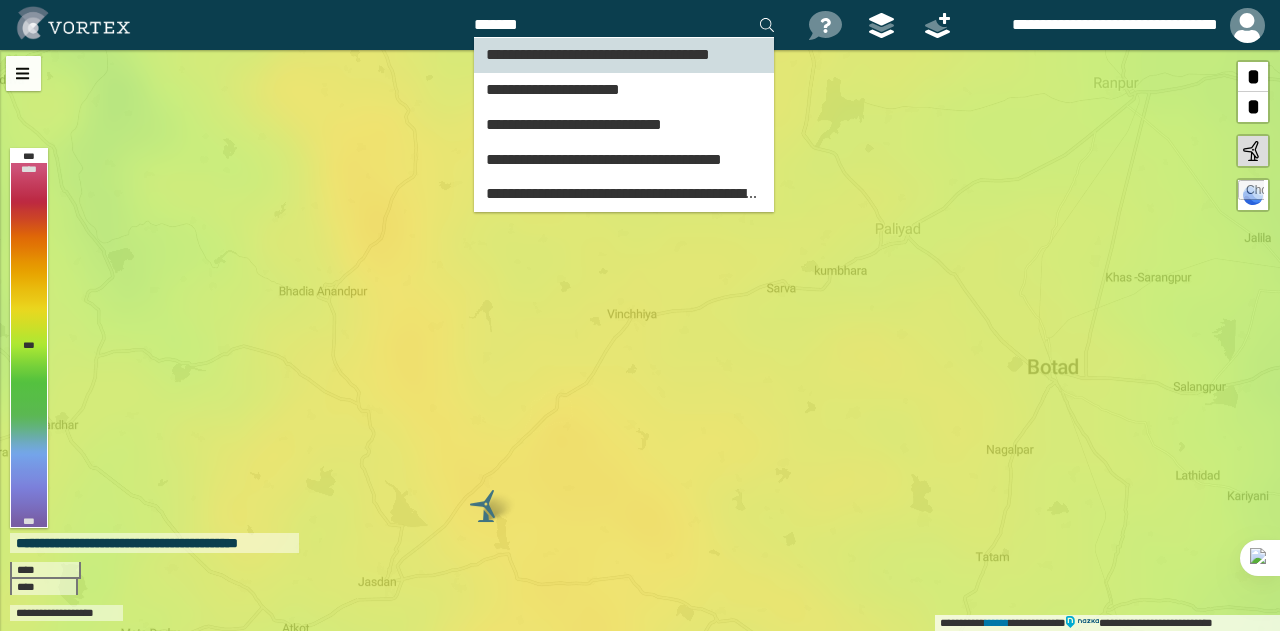click on "**********" at bounding box center (598, 54) 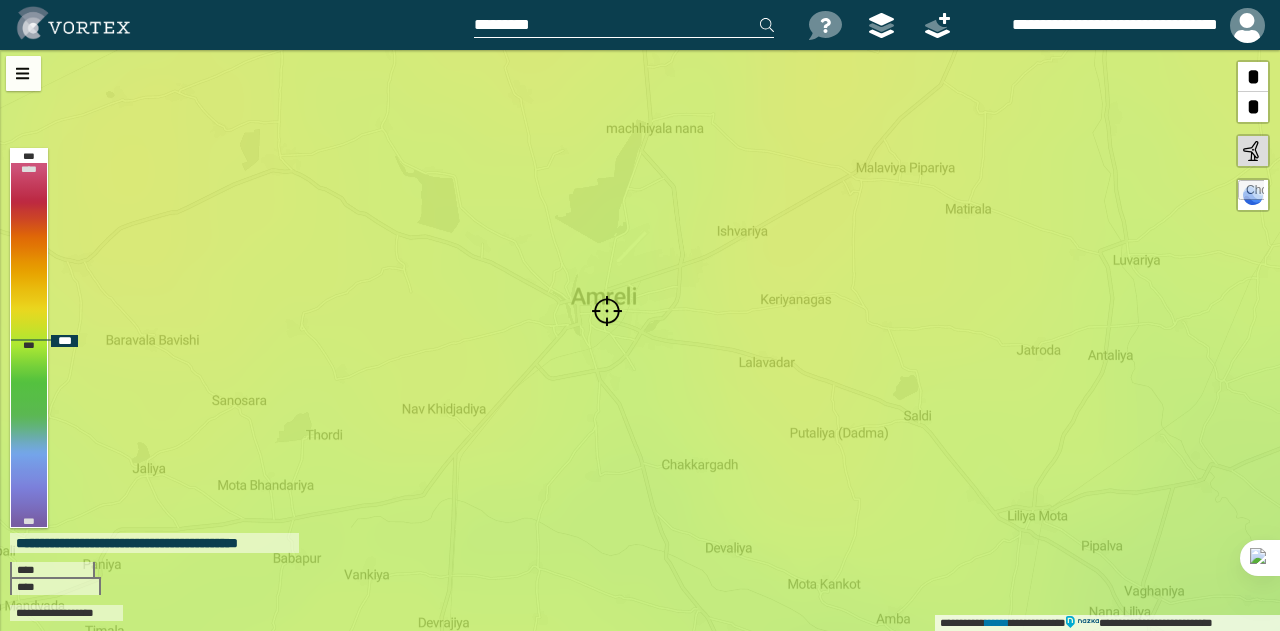 drag, startPoint x: 649, startPoint y: 262, endPoint x: 613, endPoint y: 233, distance: 46.227695 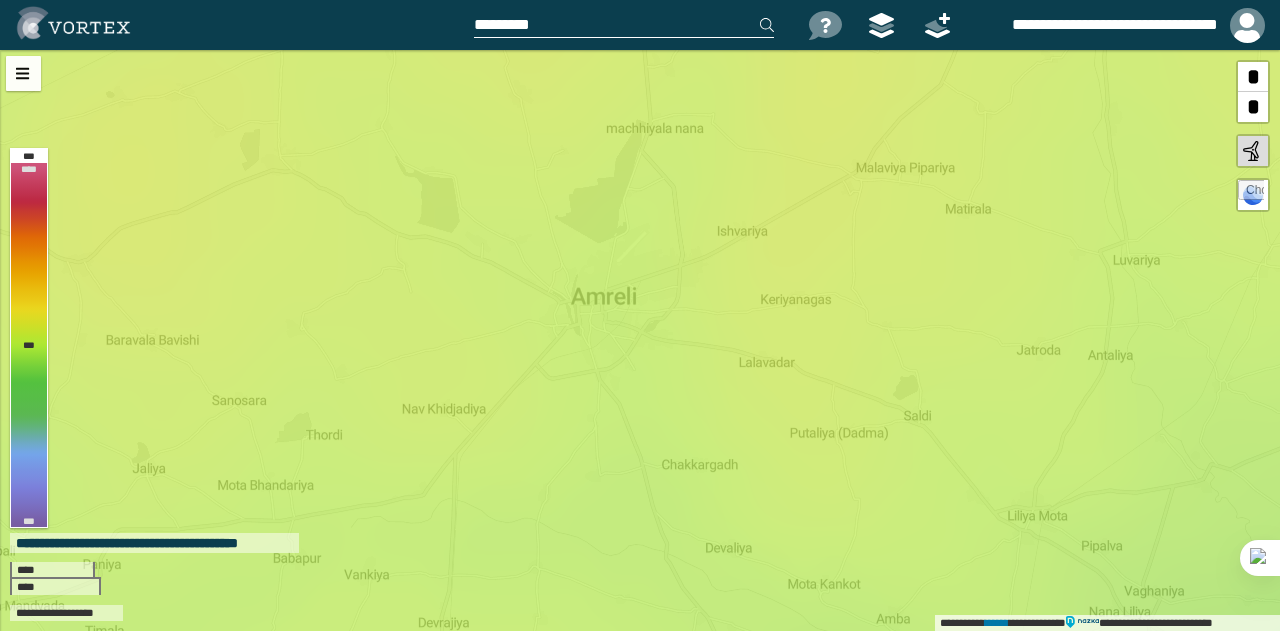 click at bounding box center (624, 25) 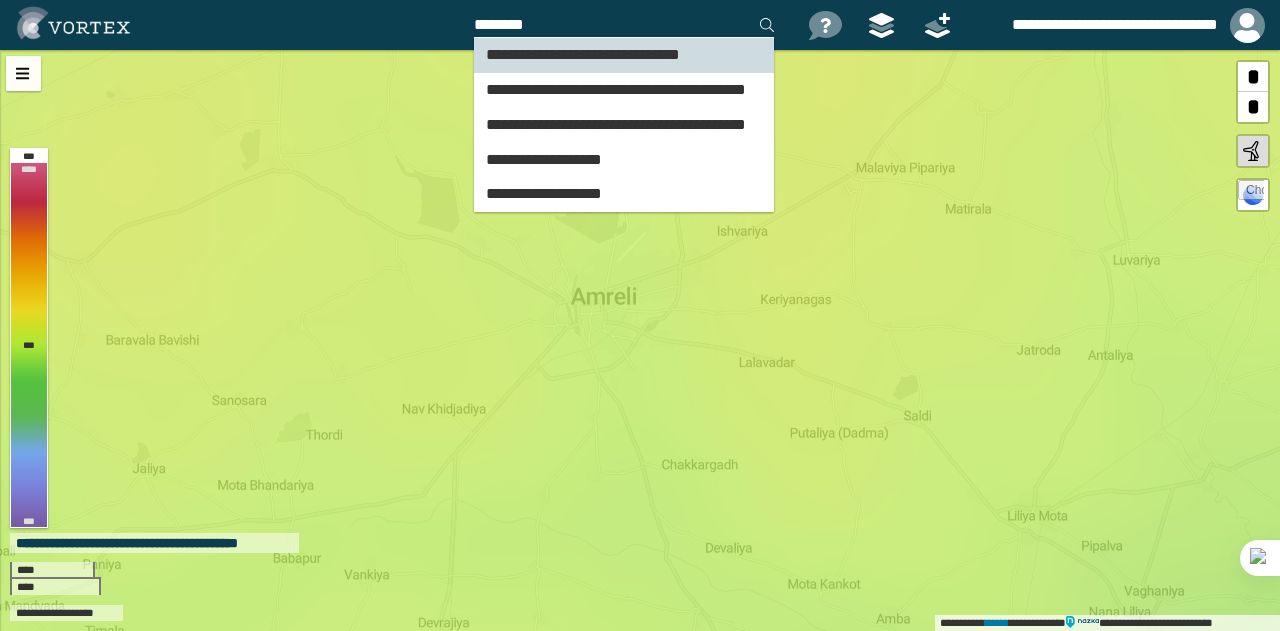type on "********" 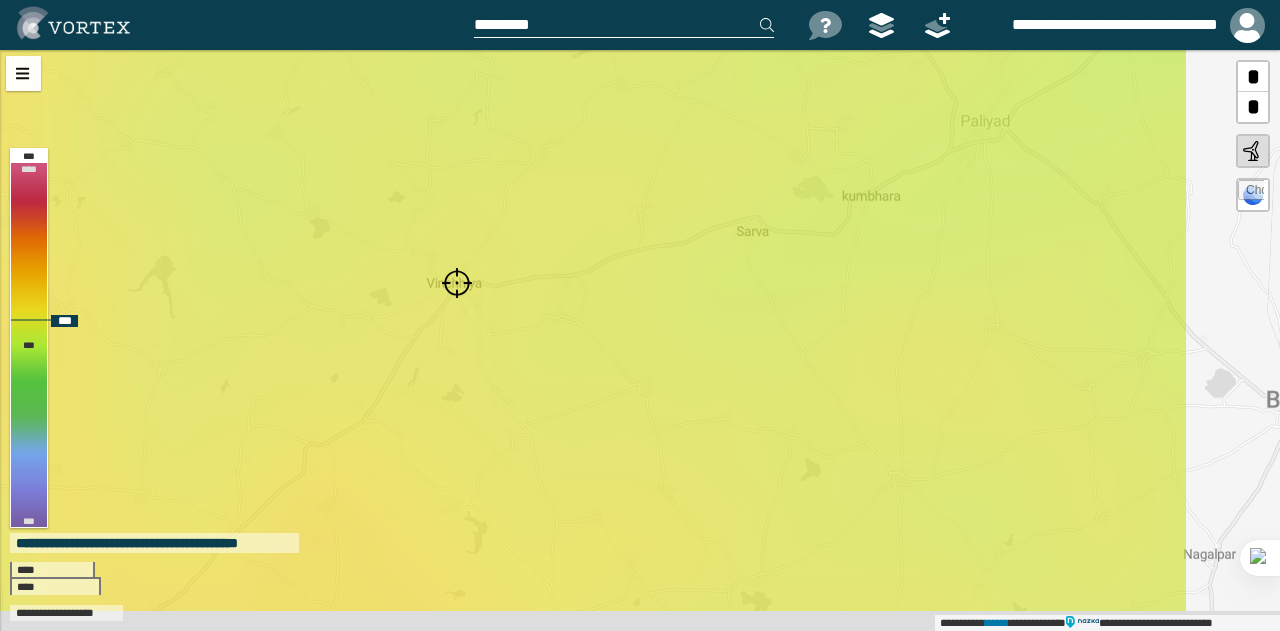drag, startPoint x: 707, startPoint y: 380, endPoint x: 521, endPoint y: 323, distance: 194.53792 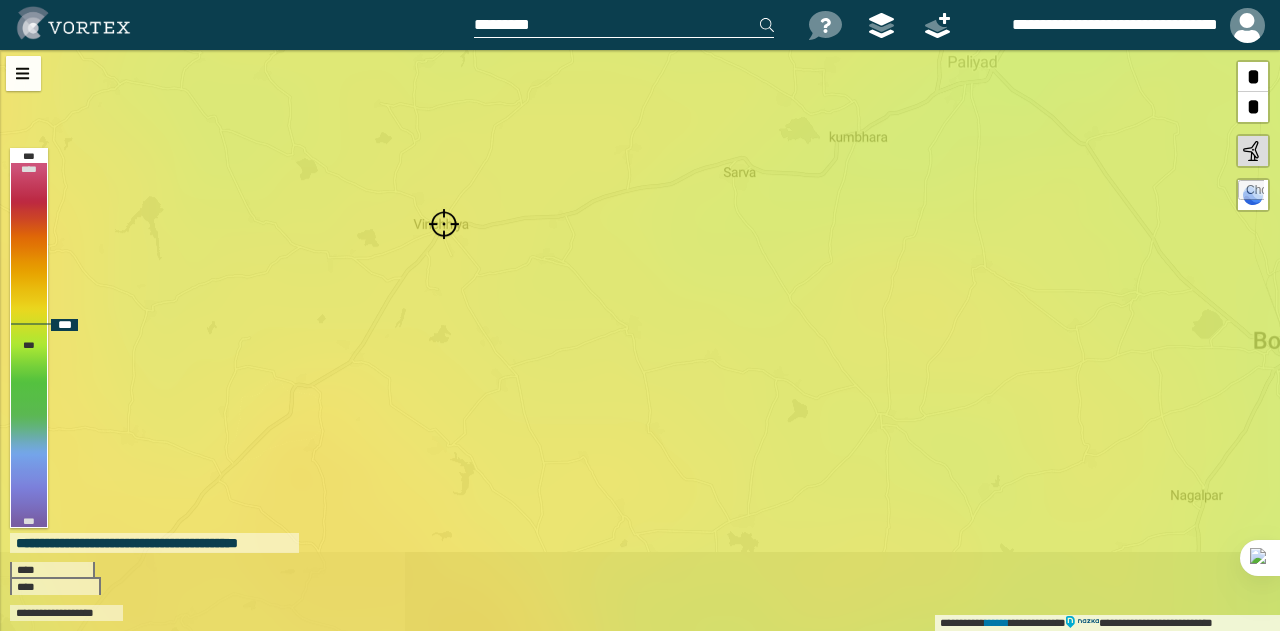 drag, startPoint x: 827, startPoint y: 338, endPoint x: 806, endPoint y: 241, distance: 99.24717 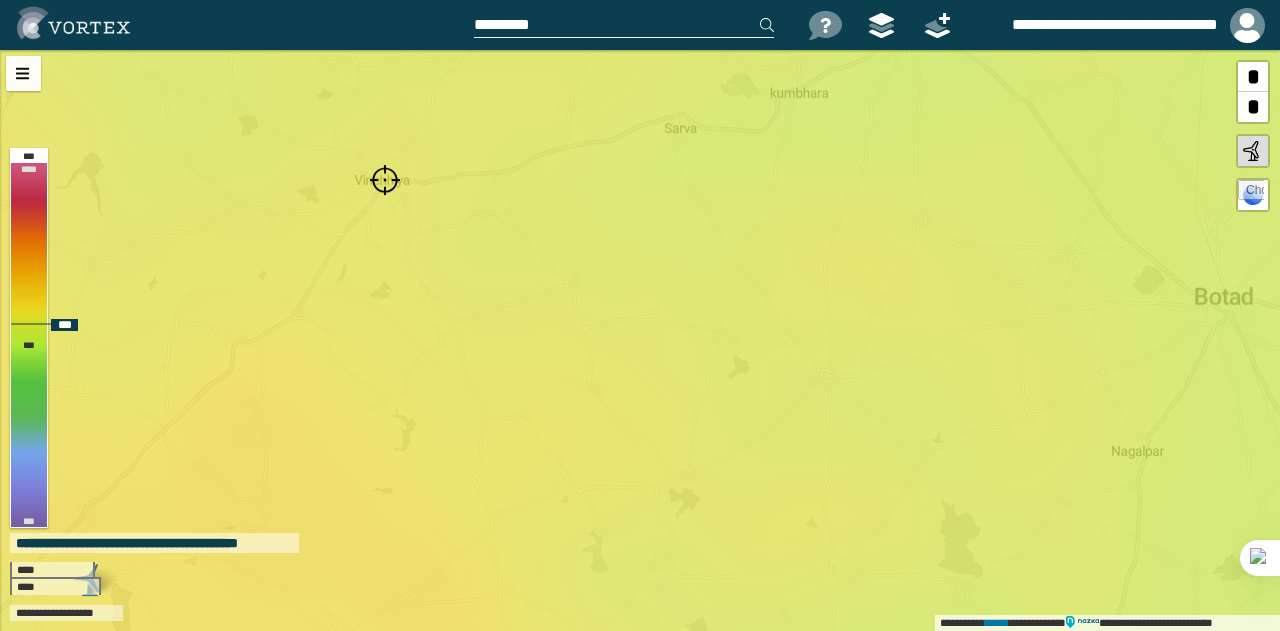 drag, startPoint x: 887, startPoint y: 421, endPoint x: 836, endPoint y: 415, distance: 51.351727 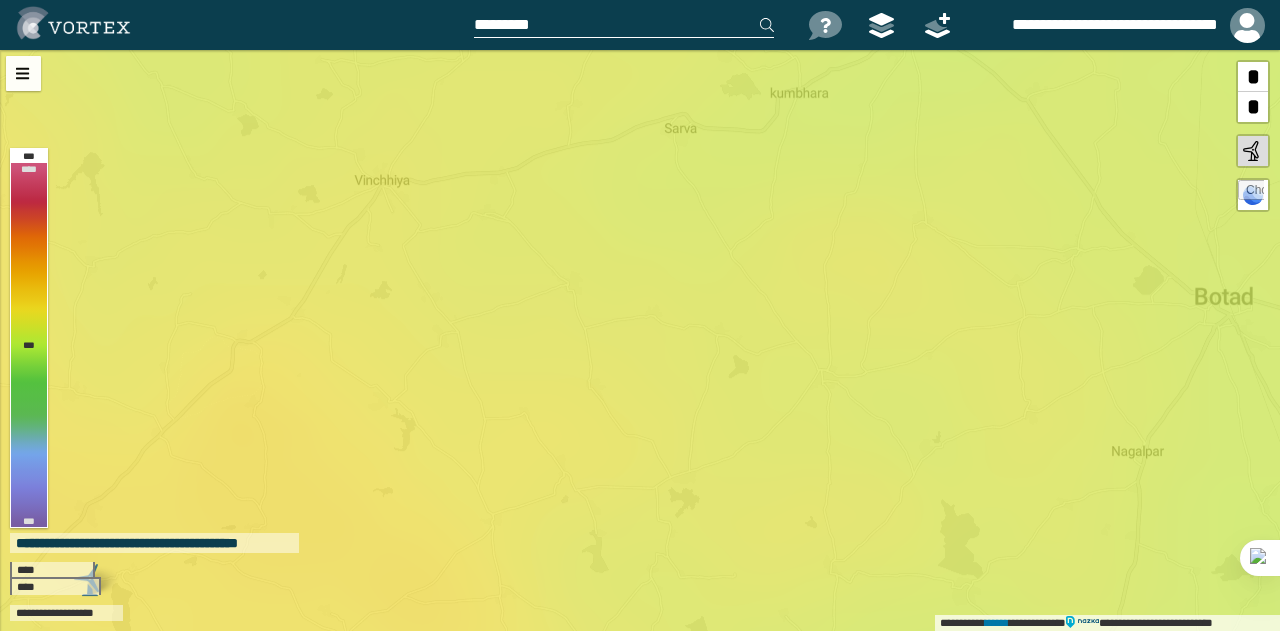 click at bounding box center (624, 25) 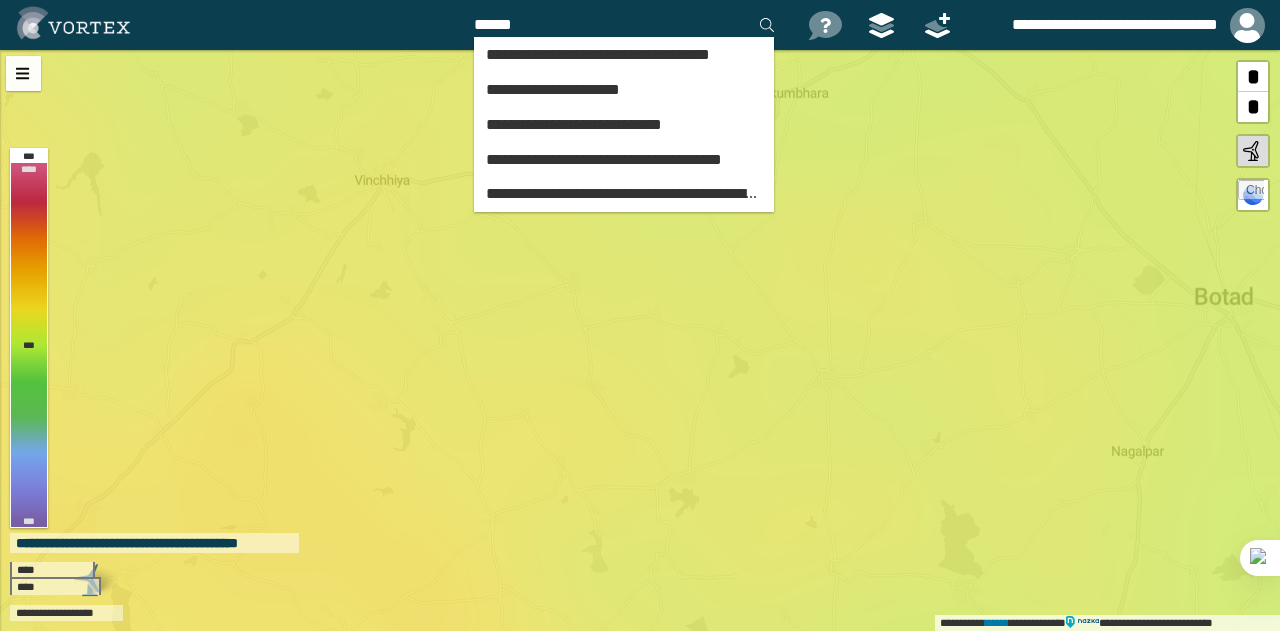 type on "******" 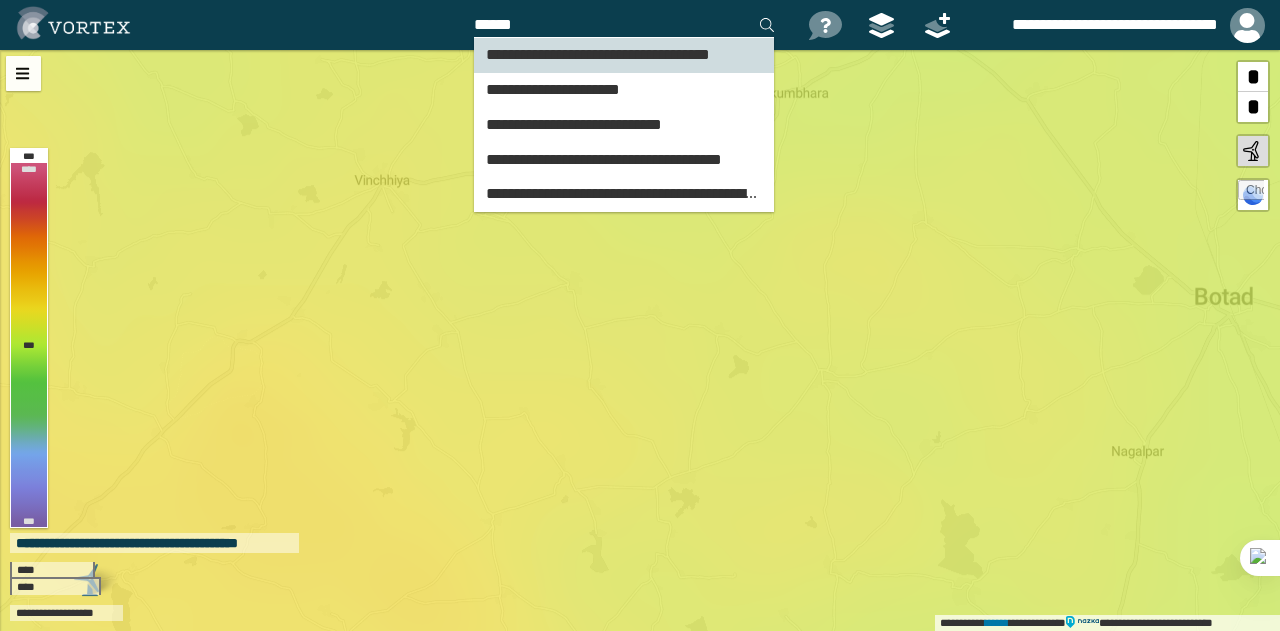 click on "**********" at bounding box center (624, 55) 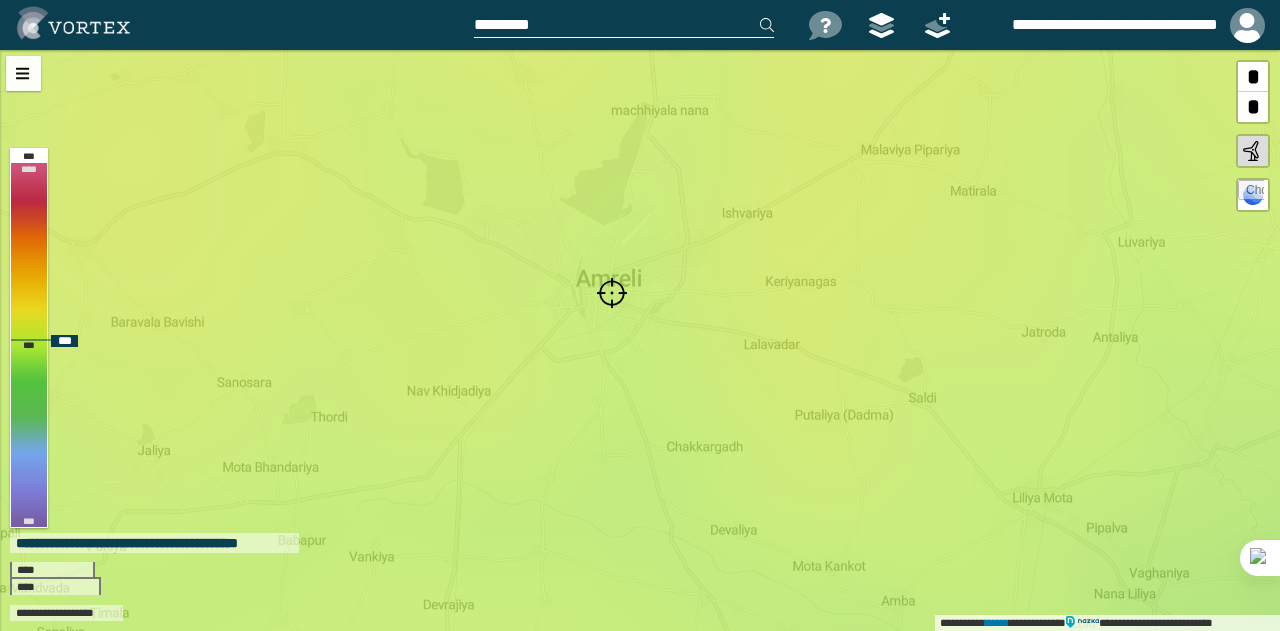 drag, startPoint x: 723, startPoint y: 353, endPoint x: 650, endPoint y: 264, distance: 115.10864 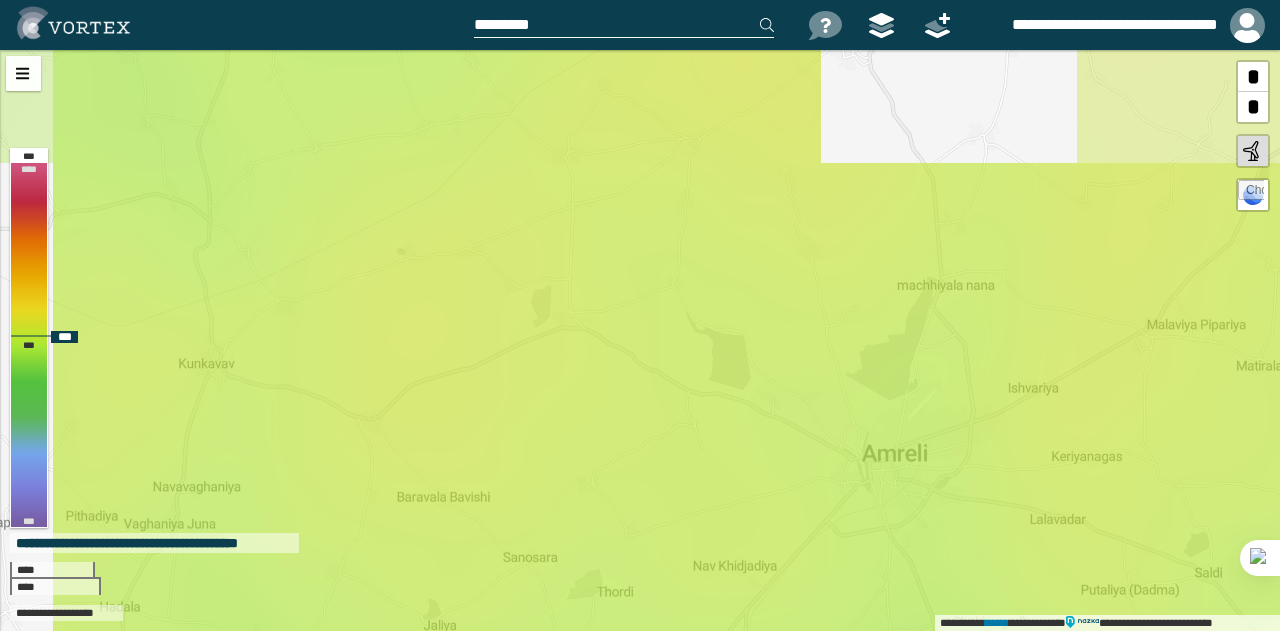 drag, startPoint x: 462, startPoint y: 154, endPoint x: 790, endPoint y: 371, distance: 393.28488 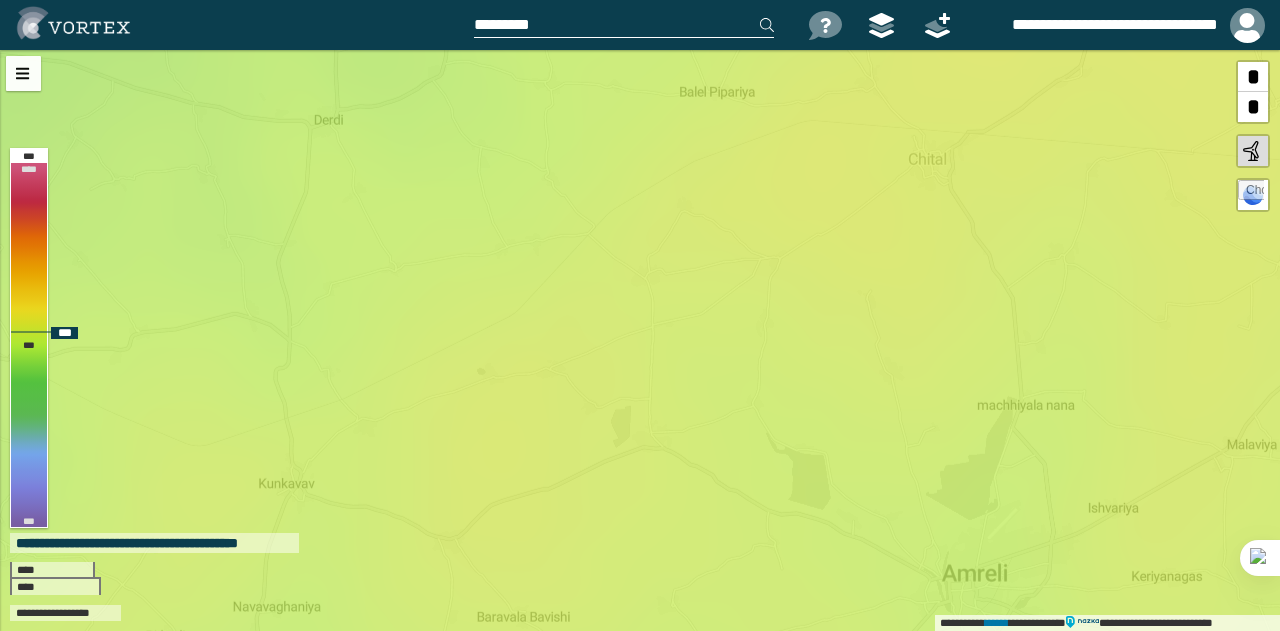 drag, startPoint x: 588, startPoint y: 327, endPoint x: 668, endPoint y: 447, distance: 144.22205 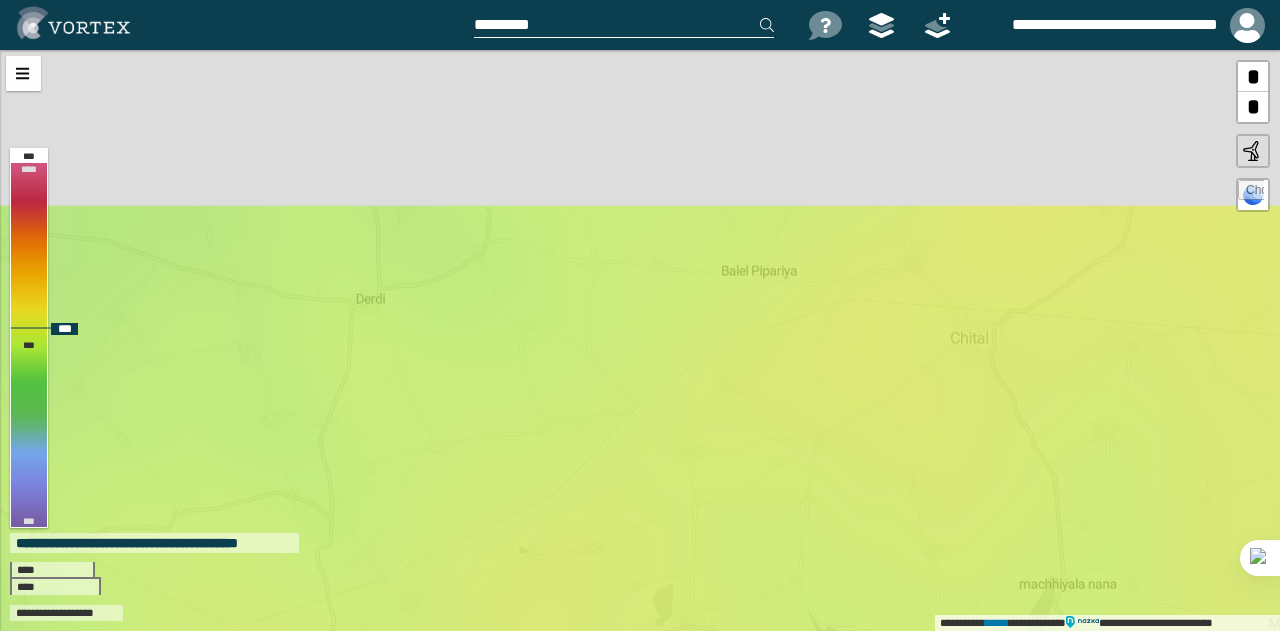 drag, startPoint x: 520, startPoint y: 369, endPoint x: 556, endPoint y: 531, distance: 165.9518 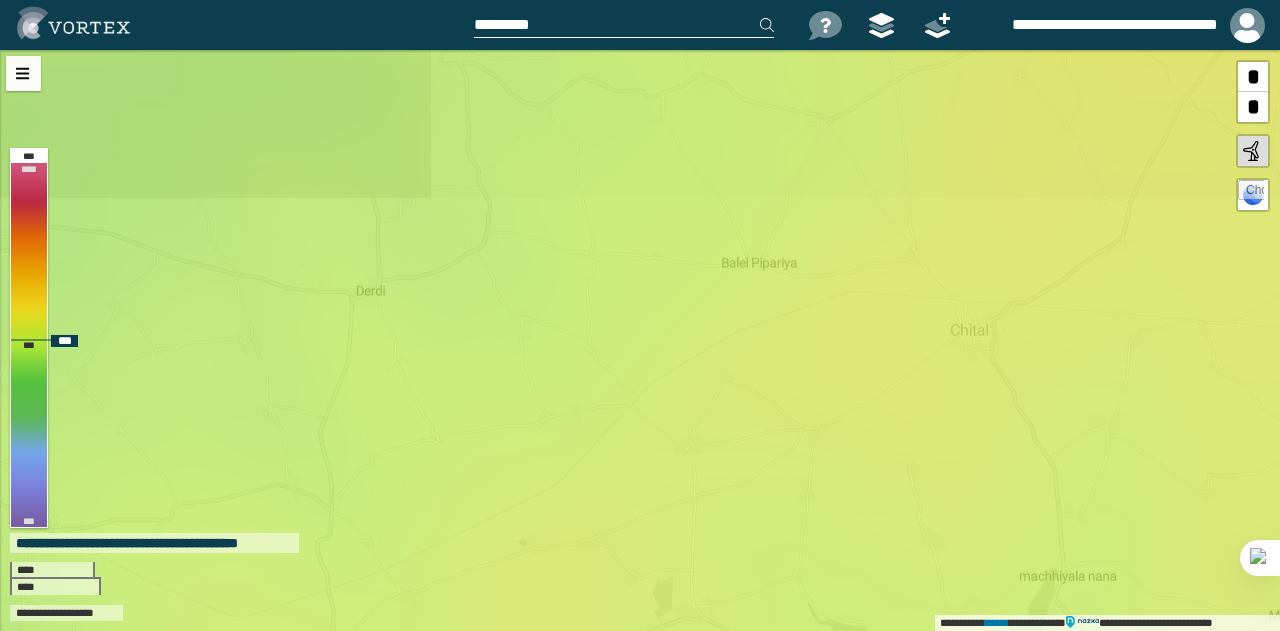 drag, startPoint x: 572, startPoint y: 401, endPoint x: 589, endPoint y: 323, distance: 79.83107 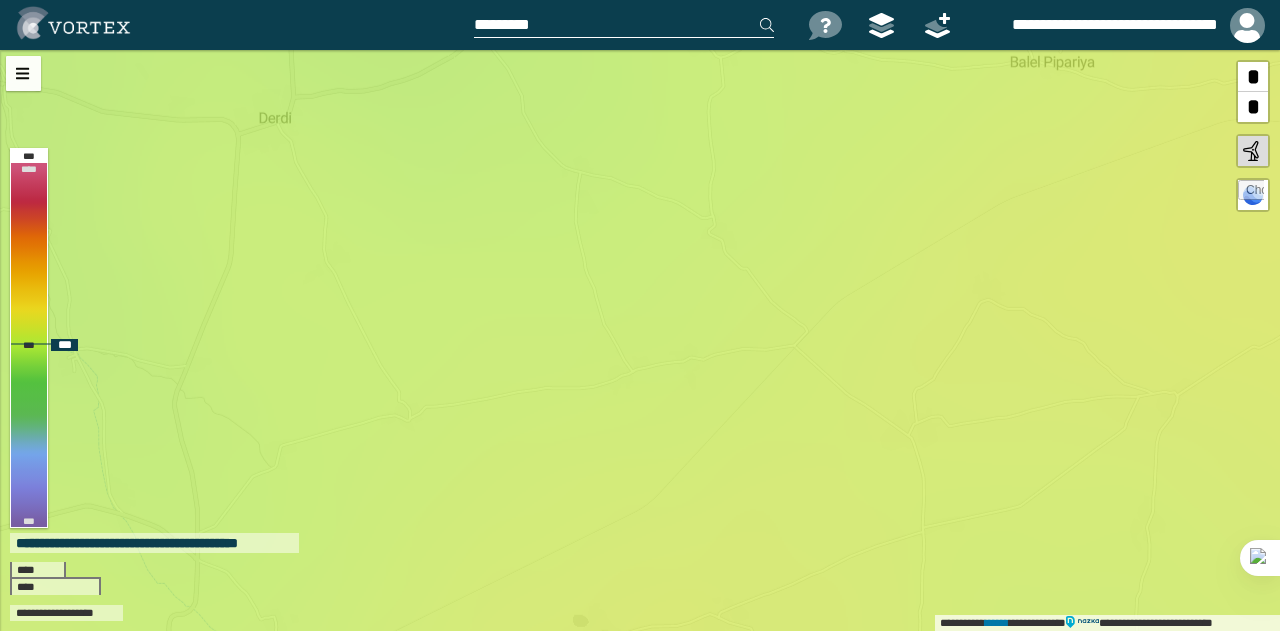 drag, startPoint x: 460, startPoint y: 341, endPoint x: 490, endPoint y: 275, distance: 72.498276 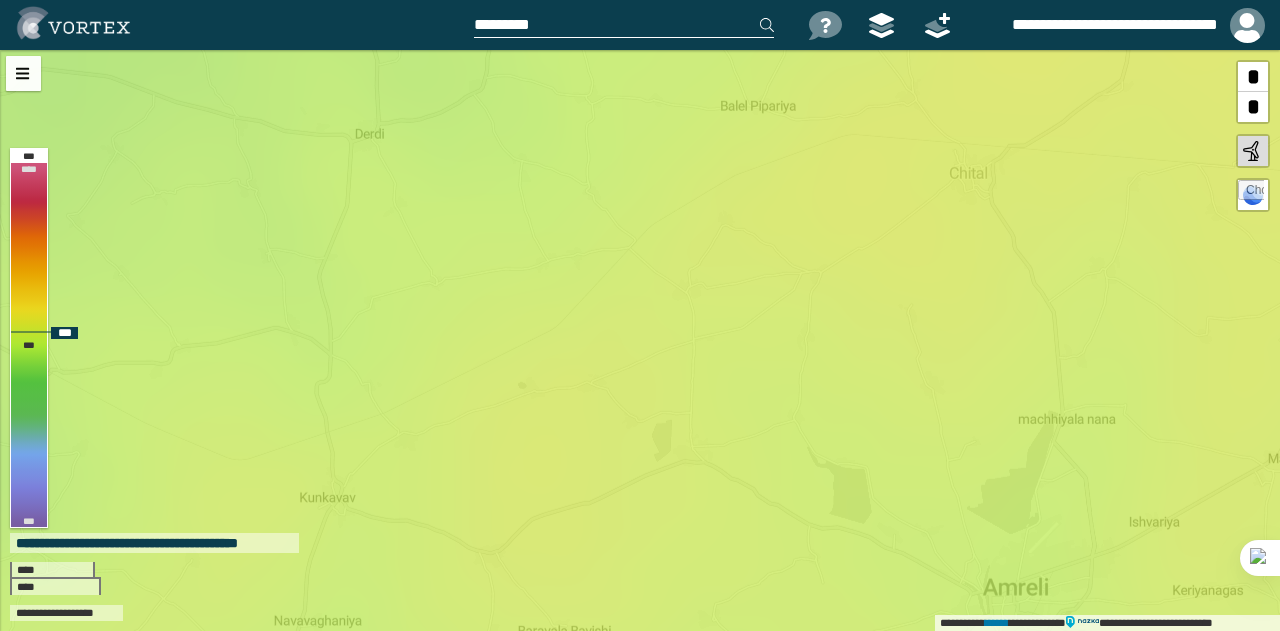 drag, startPoint x: 468, startPoint y: 551, endPoint x: 455, endPoint y: 490, distance: 62.369865 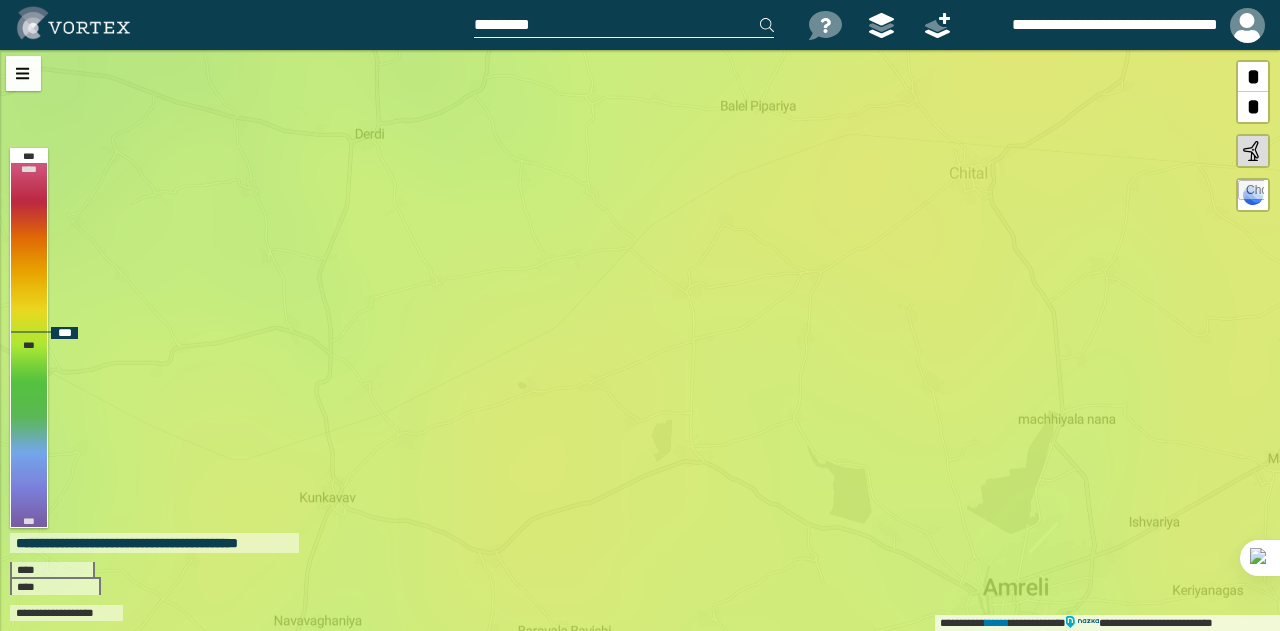 click on "**********" at bounding box center (640, 340) 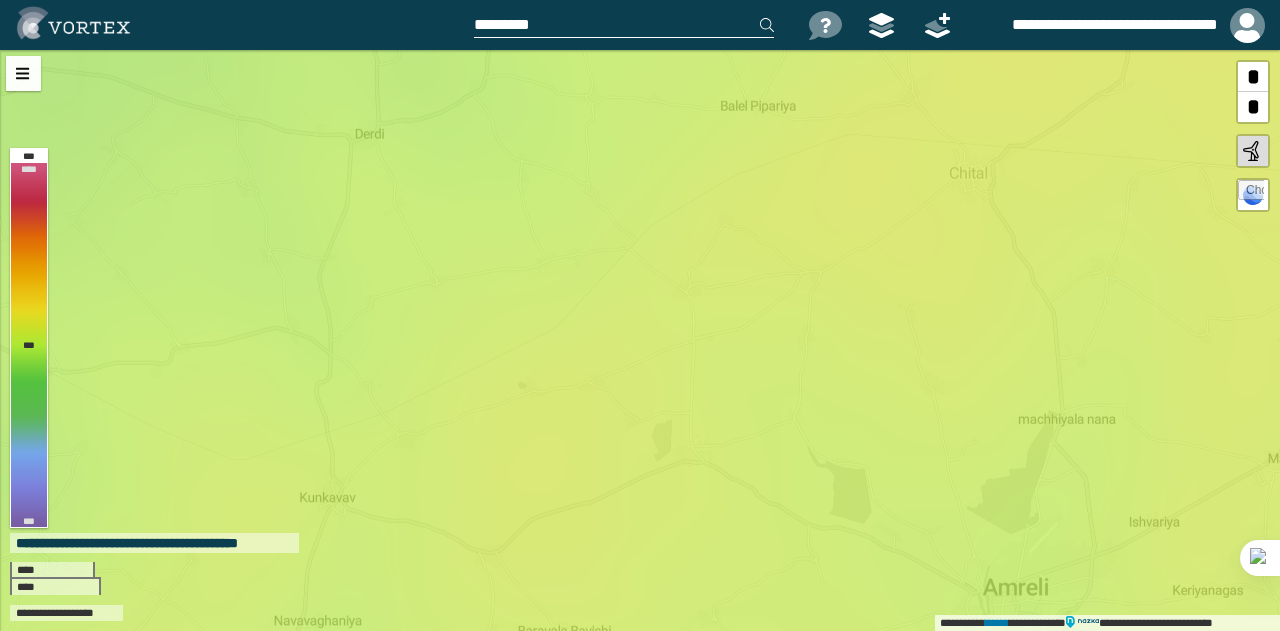 click at bounding box center (624, 25) 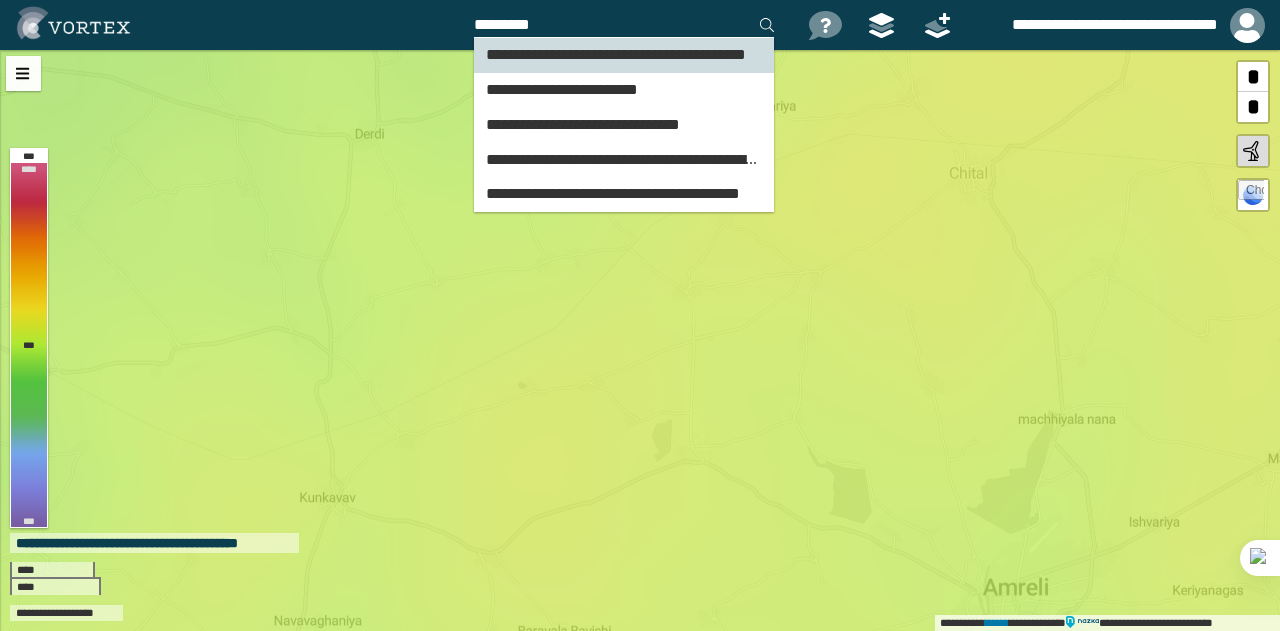 type on "*********" 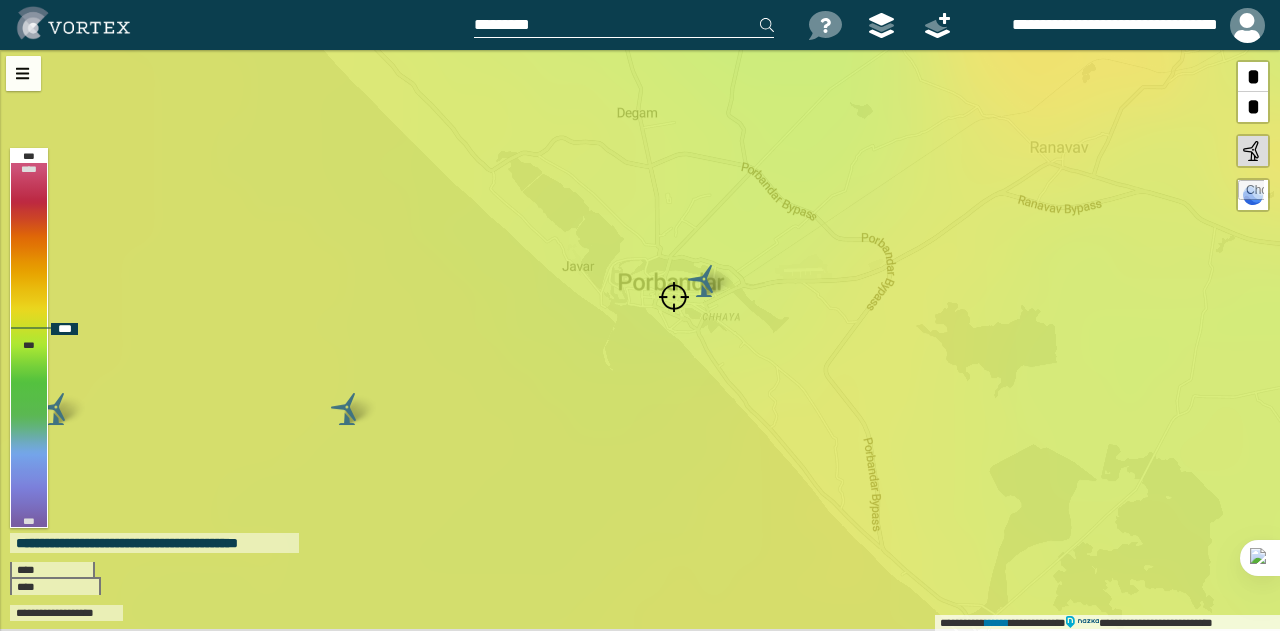 drag, startPoint x: 542, startPoint y: 426, endPoint x: 573, endPoint y: 382, distance: 53.823788 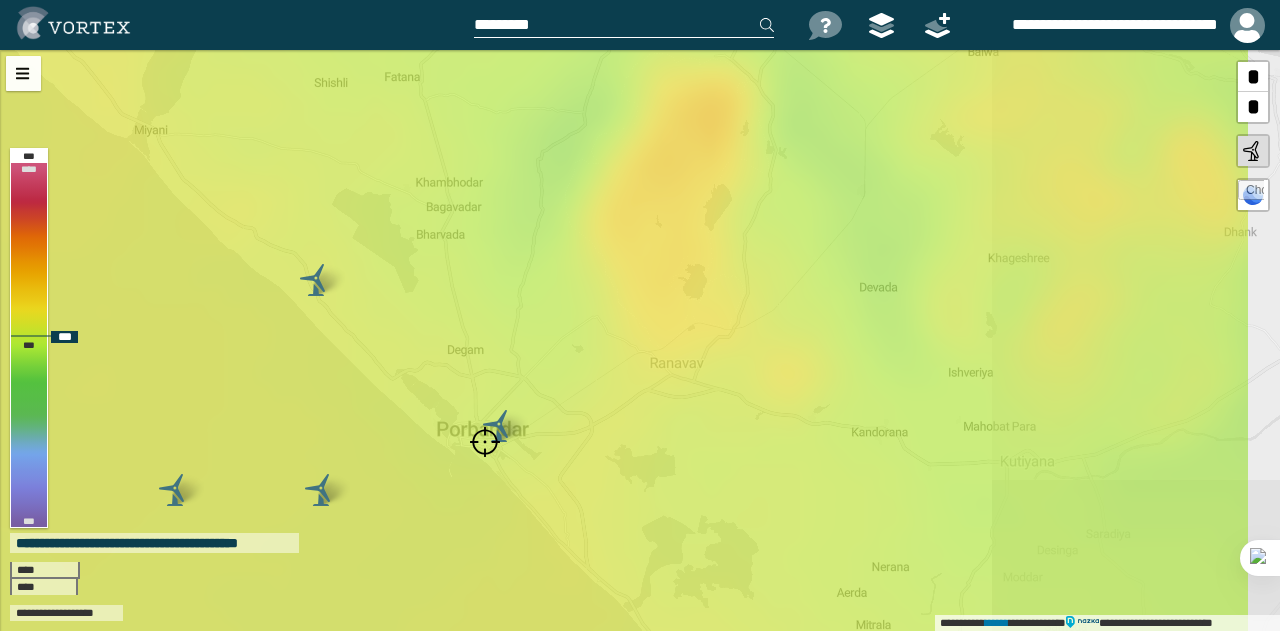 drag, startPoint x: 644, startPoint y: 231, endPoint x: 538, endPoint y: 339, distance: 151.32745 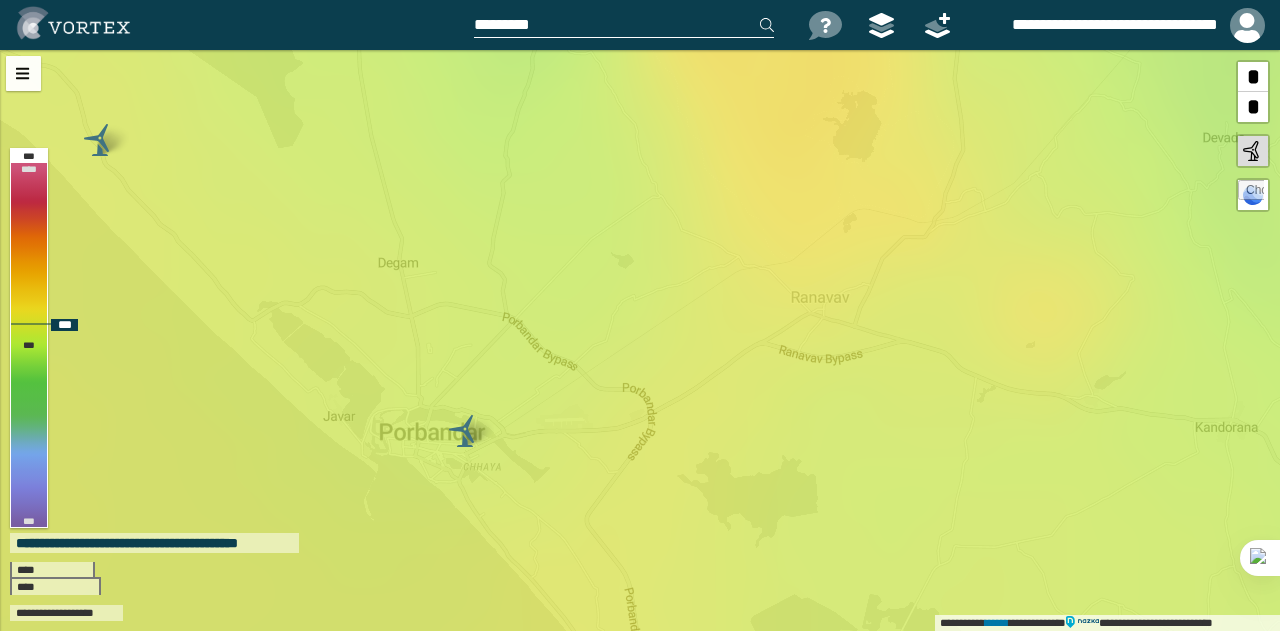 drag, startPoint x: 721, startPoint y: 323, endPoint x: 700, endPoint y: 299, distance: 31.890438 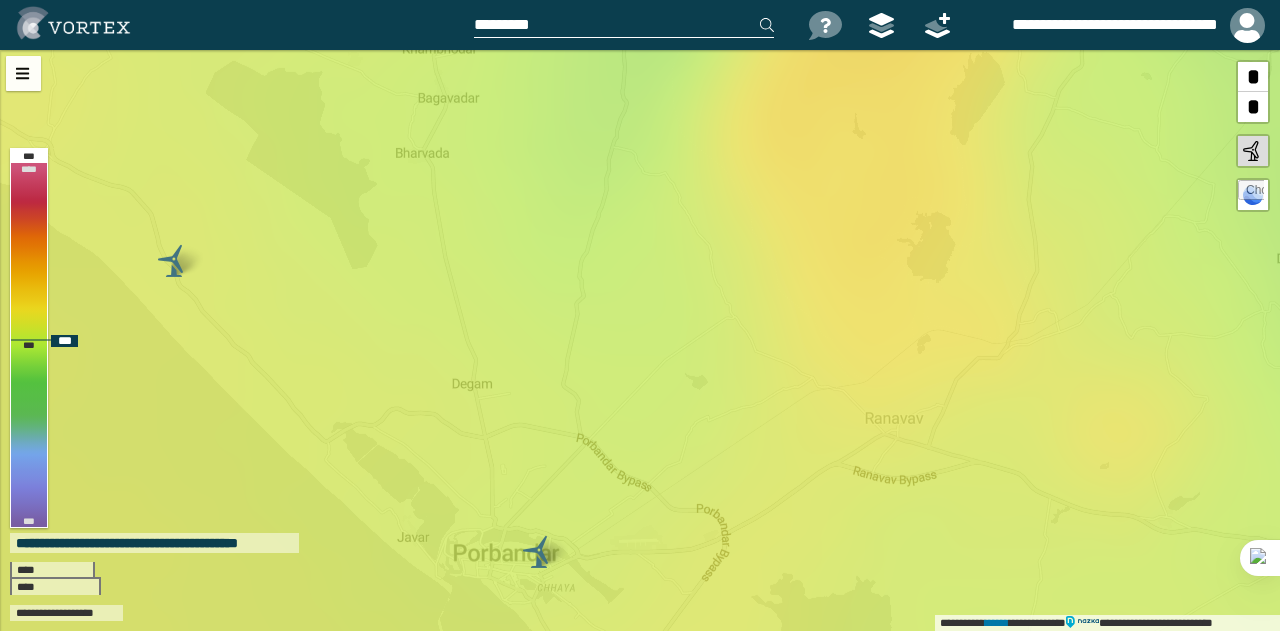 drag, startPoint x: 553, startPoint y: 153, endPoint x: 642, endPoint y: 286, distance: 160.03125 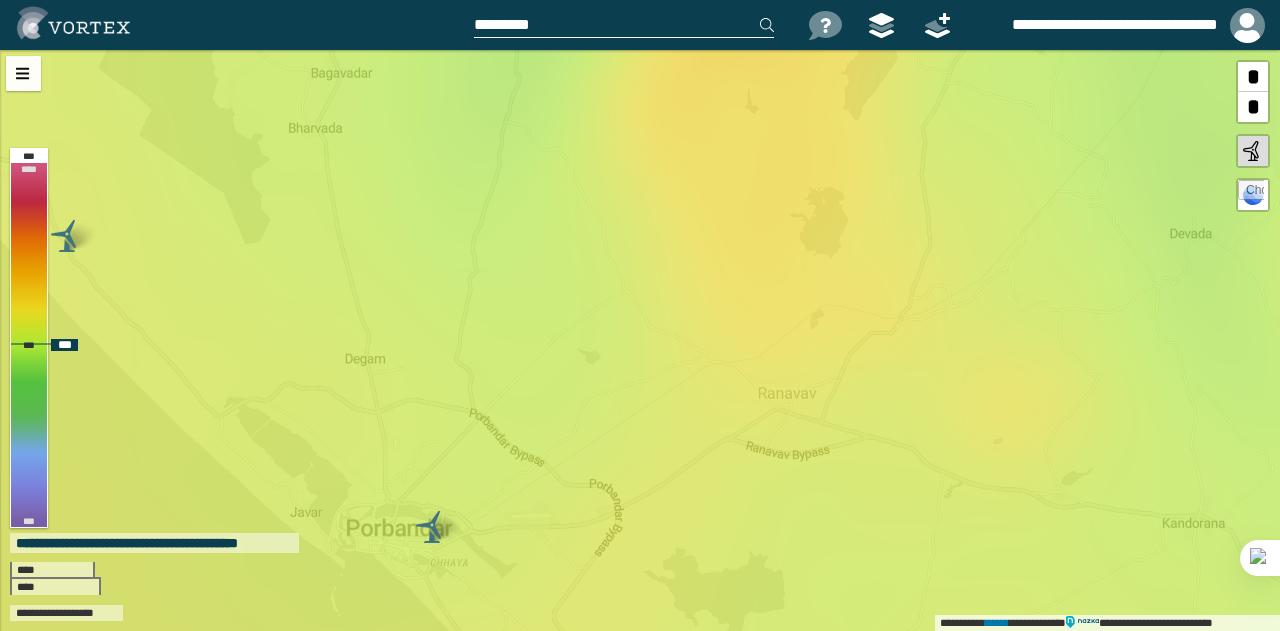 drag, startPoint x: 566, startPoint y: 349, endPoint x: 472, endPoint y: 225, distance: 155.60205 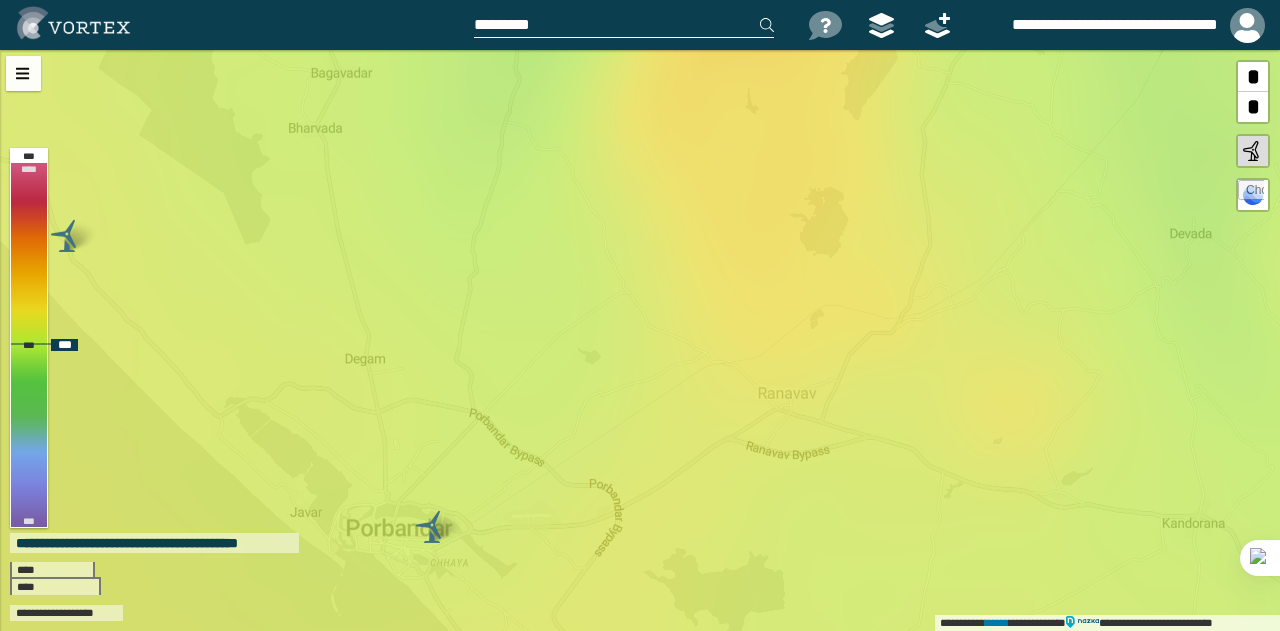 click on "**********" at bounding box center (640, 340) 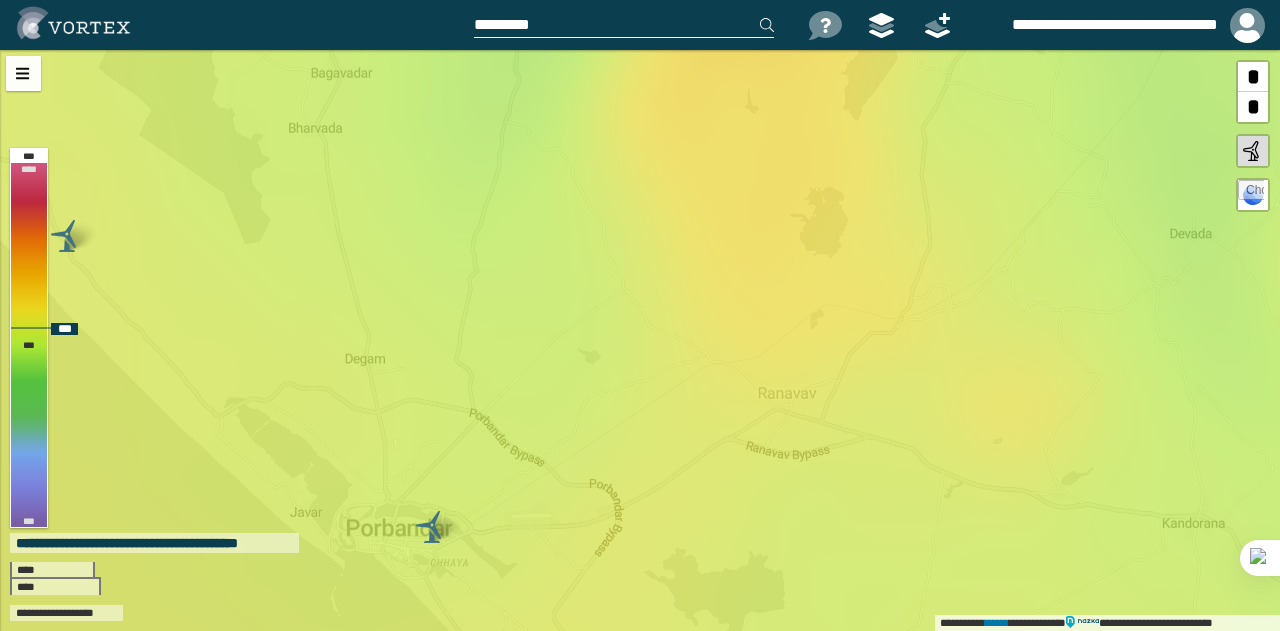 drag, startPoint x: 269, startPoint y: 358, endPoint x: 331, endPoint y: 395, distance: 72.20111 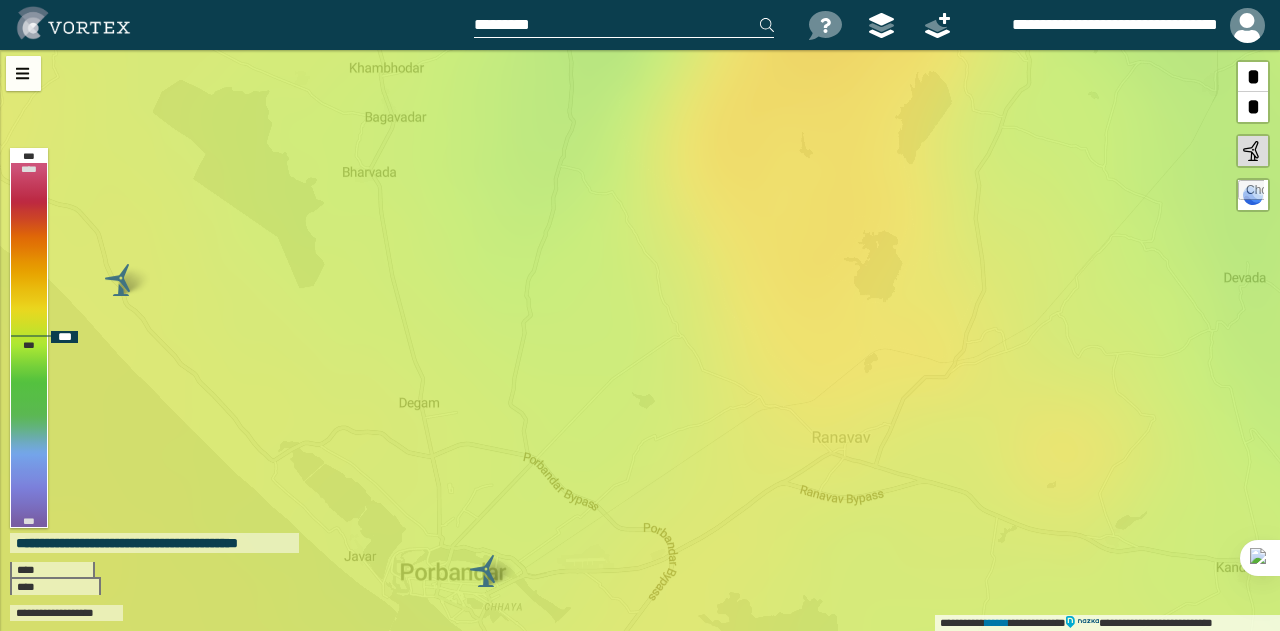 drag, startPoint x: 607, startPoint y: 412, endPoint x: 598, endPoint y: 352, distance: 60.671246 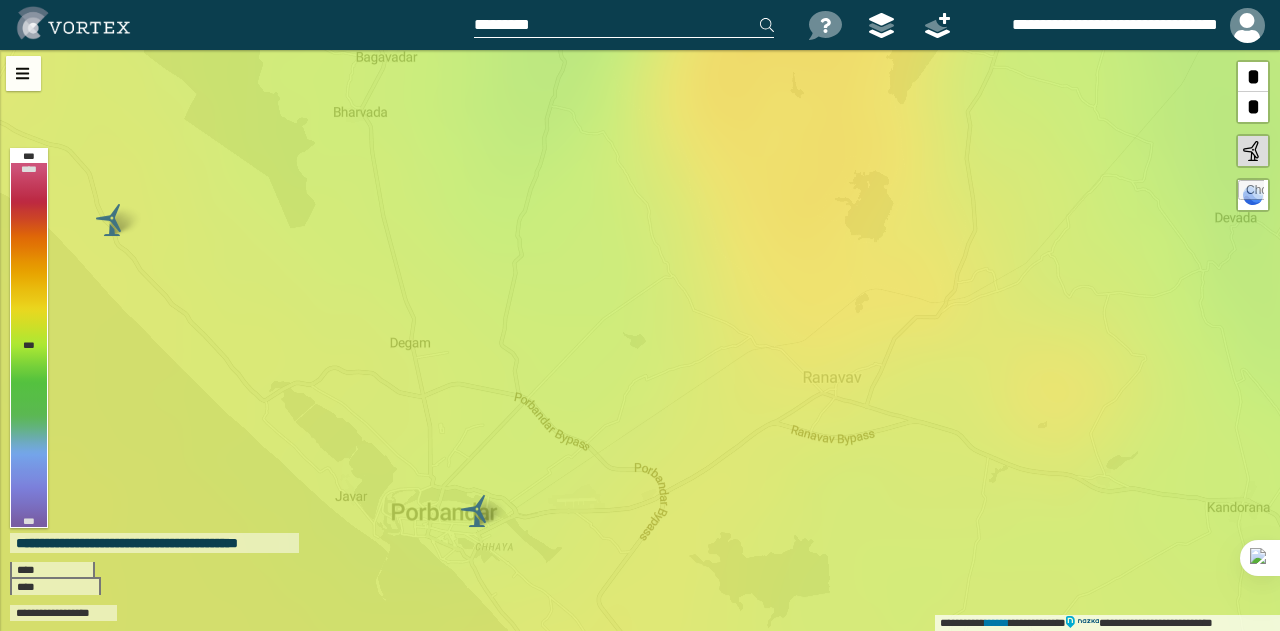click at bounding box center [624, 25] 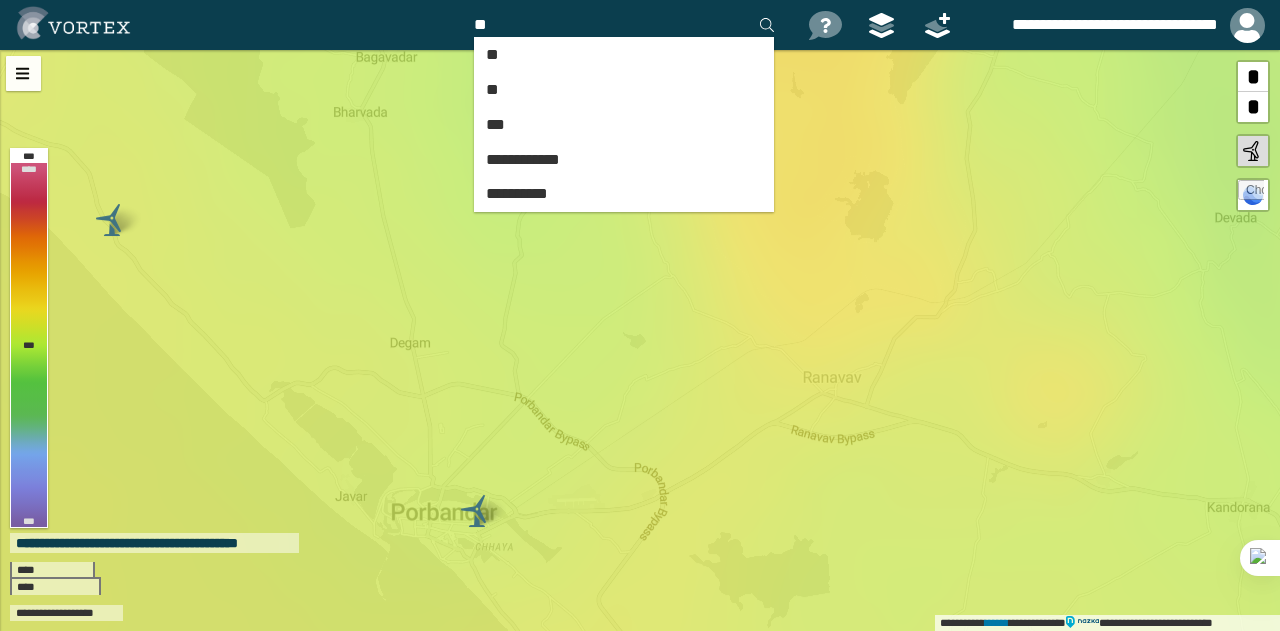 type on "*" 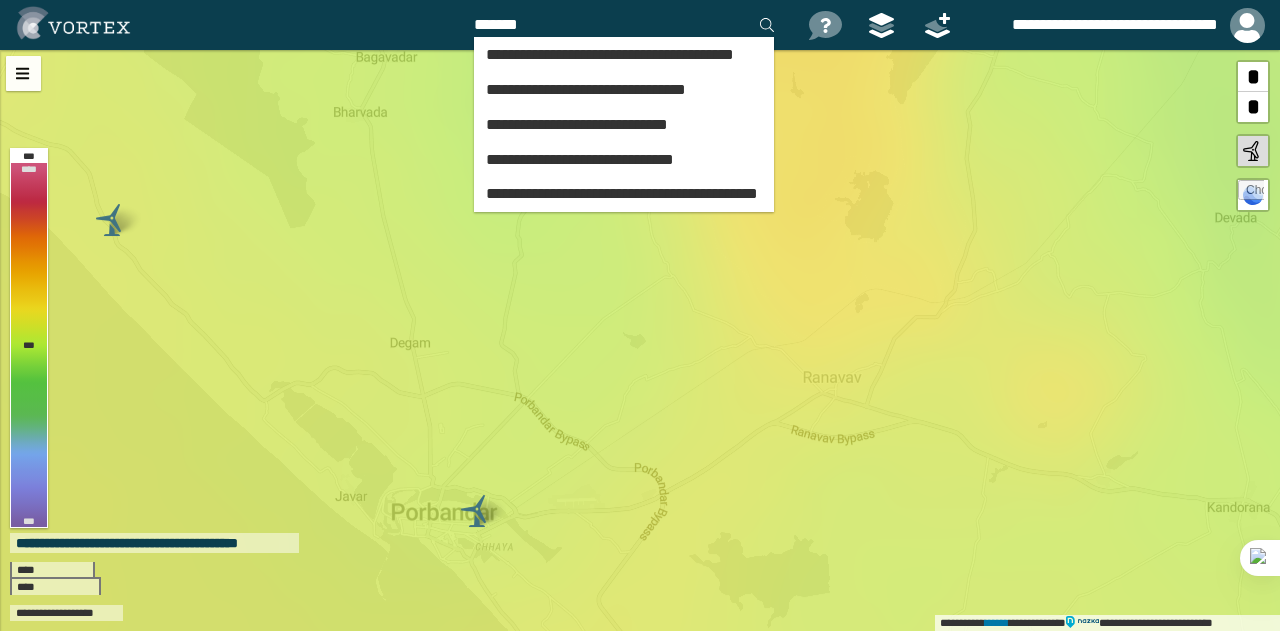 type on "*******" 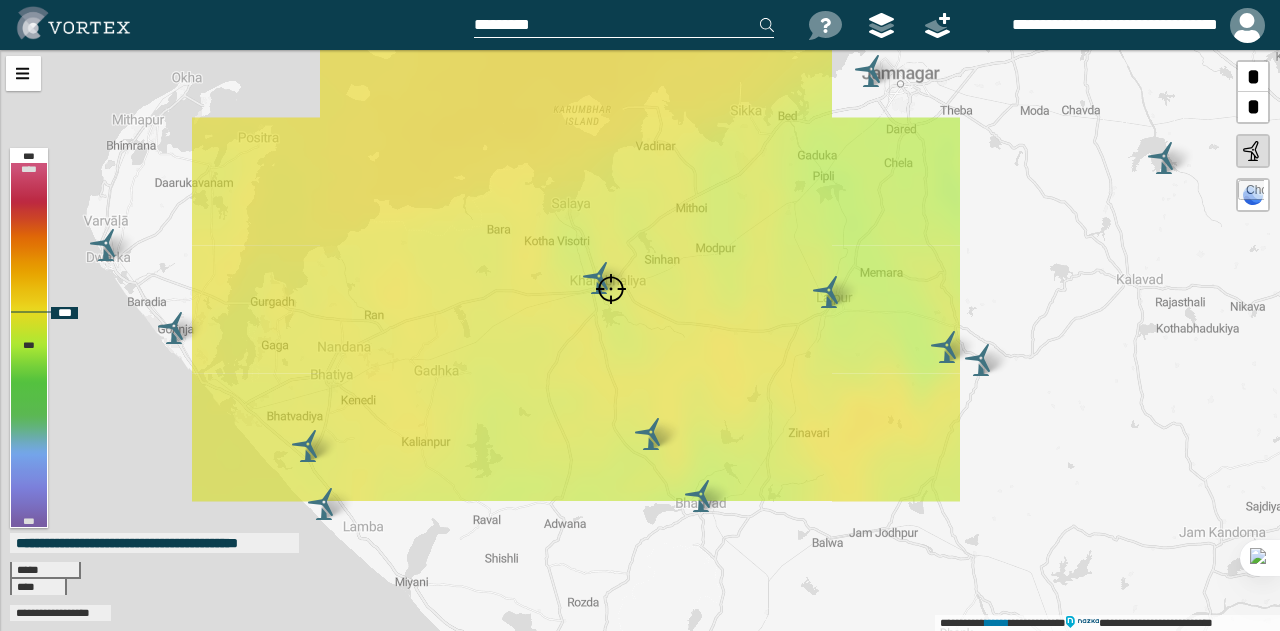 drag, startPoint x: 571, startPoint y: 270, endPoint x: 548, endPoint y: 304, distance: 41.04875 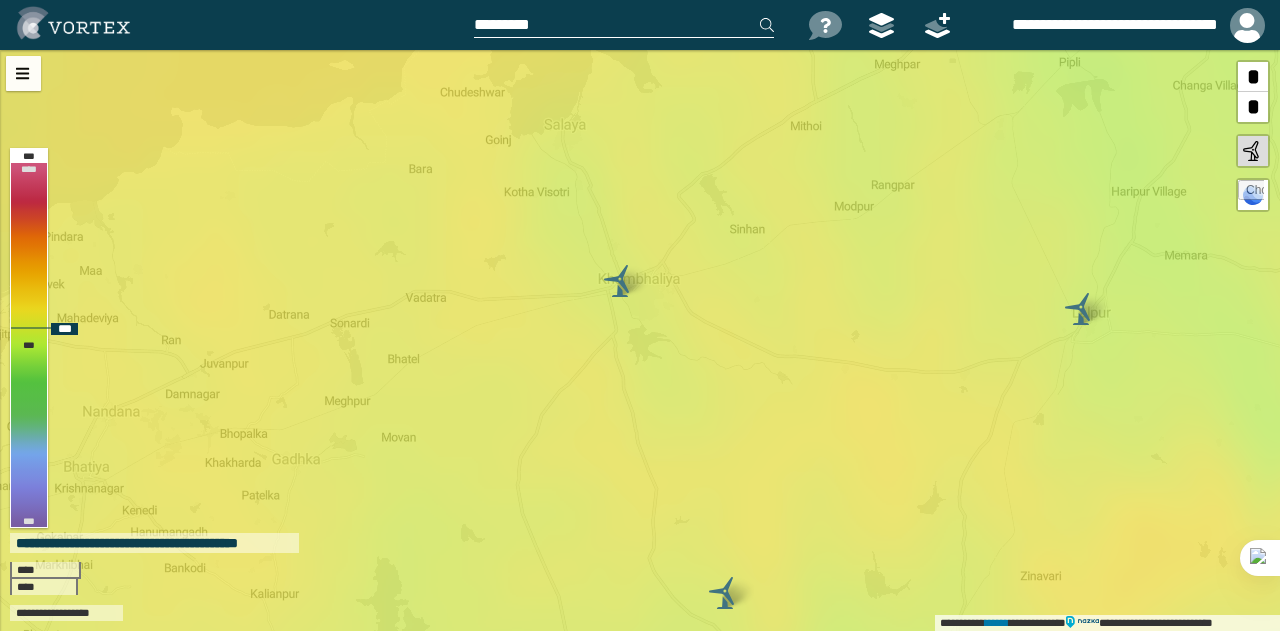 drag, startPoint x: 586, startPoint y: 260, endPoint x: 574, endPoint y: 303, distance: 44.64303 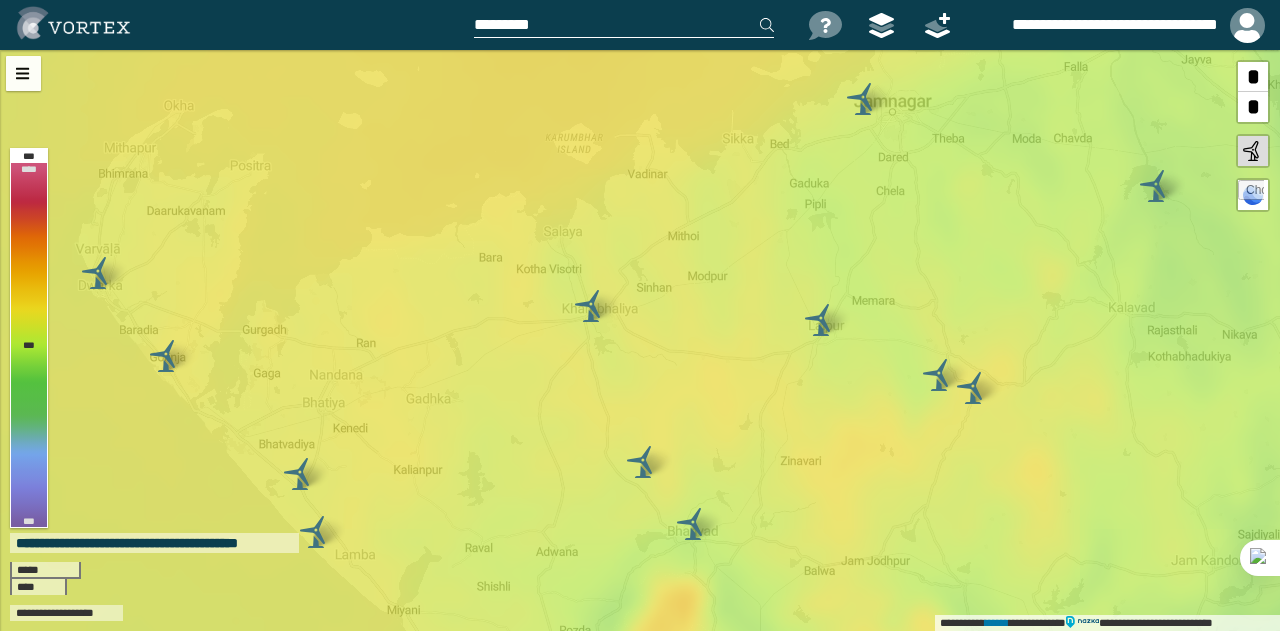click at bounding box center (624, 25) 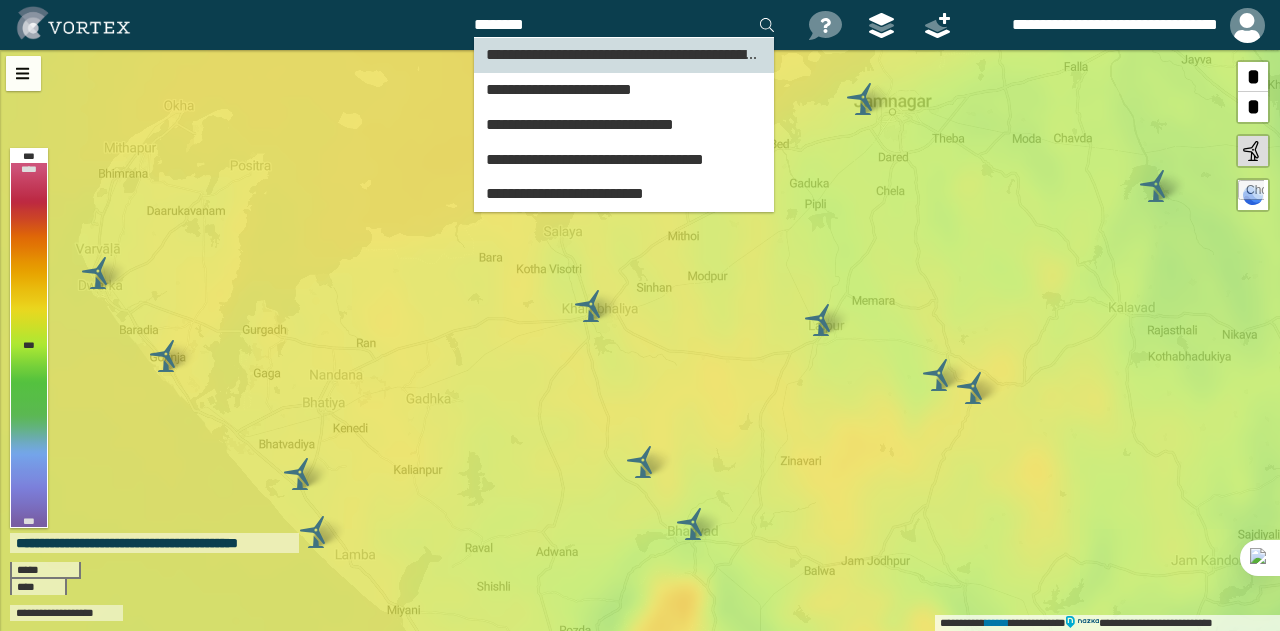 type on "********" 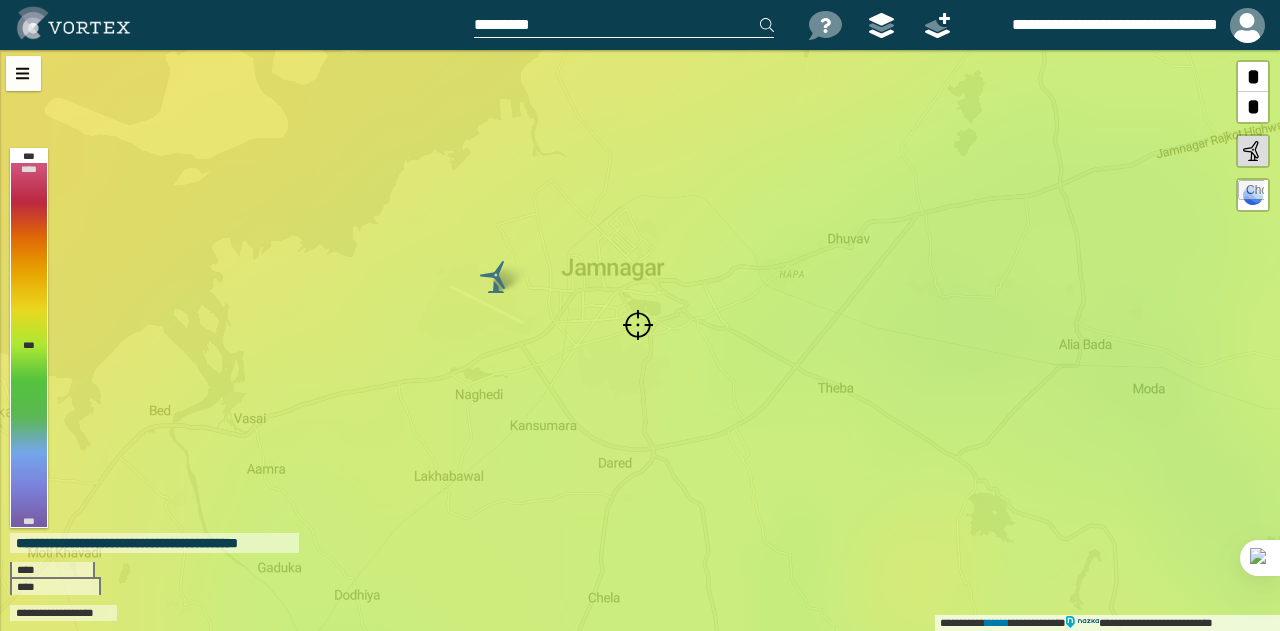 drag, startPoint x: 639, startPoint y: 273, endPoint x: 629, endPoint y: 251, distance: 24.166092 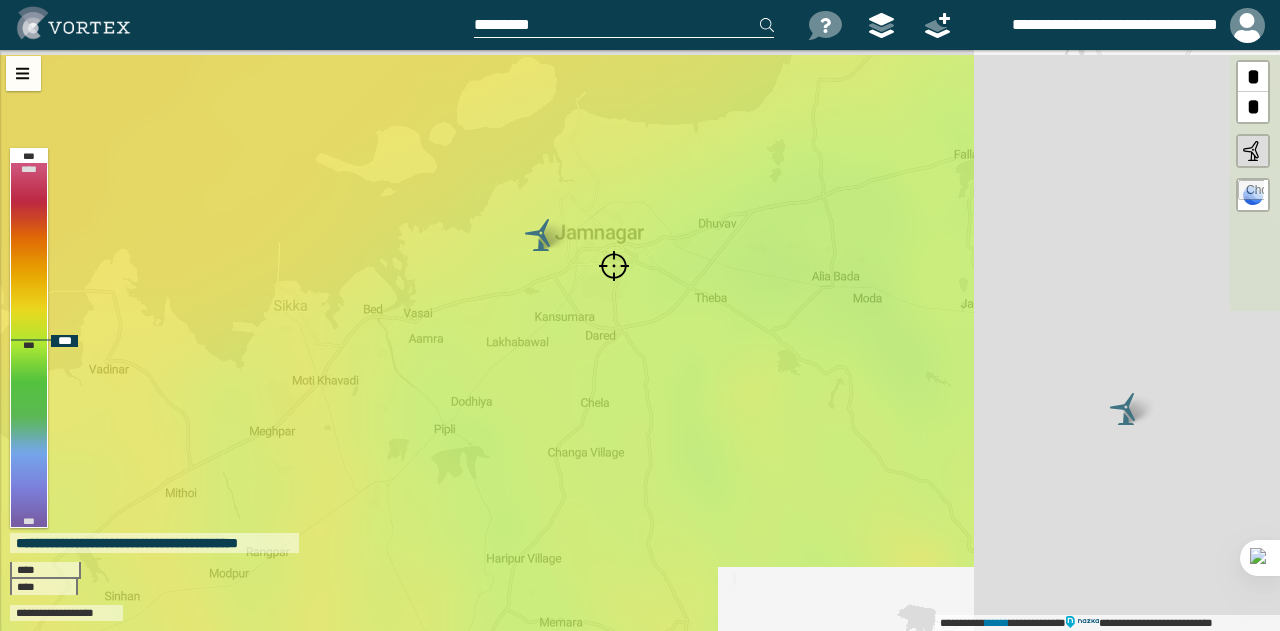 drag, startPoint x: 650, startPoint y: 269, endPoint x: 625, endPoint y: 247, distance: 33.30165 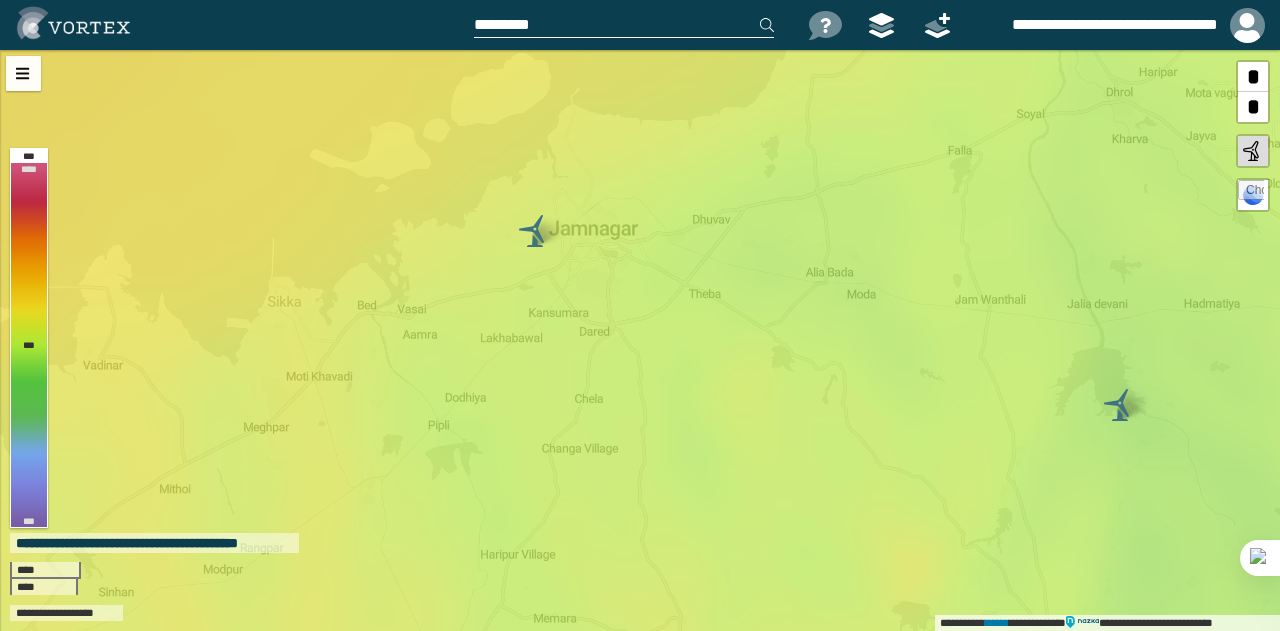 click at bounding box center (624, 25) 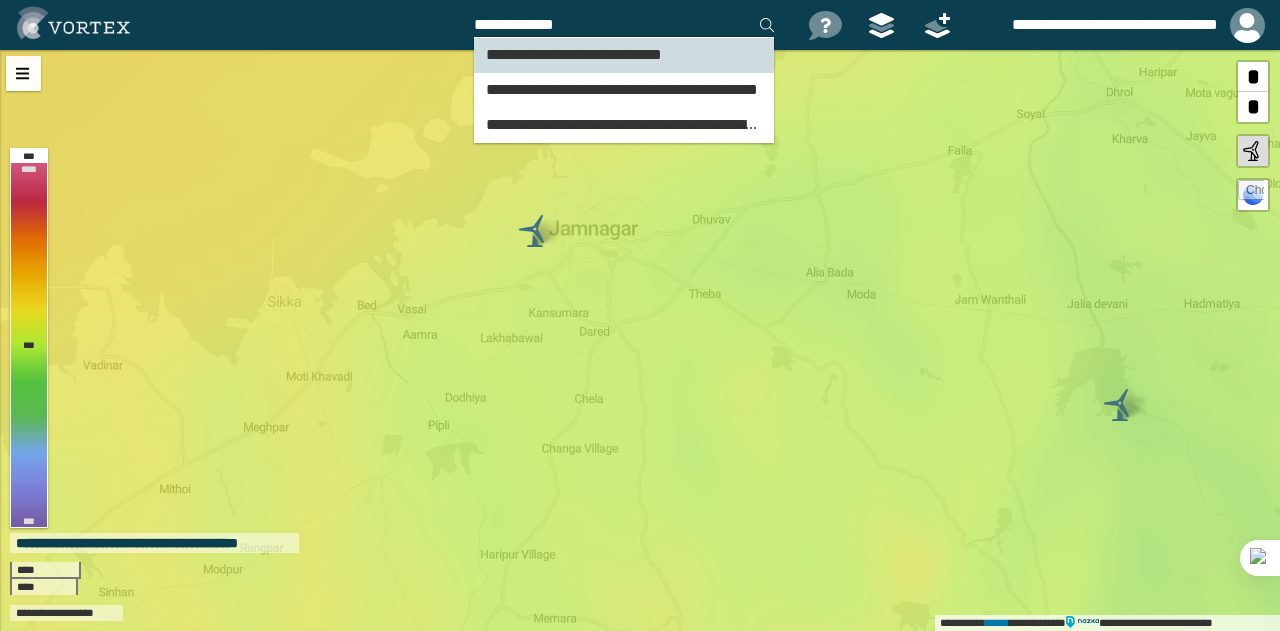 type on "**********" 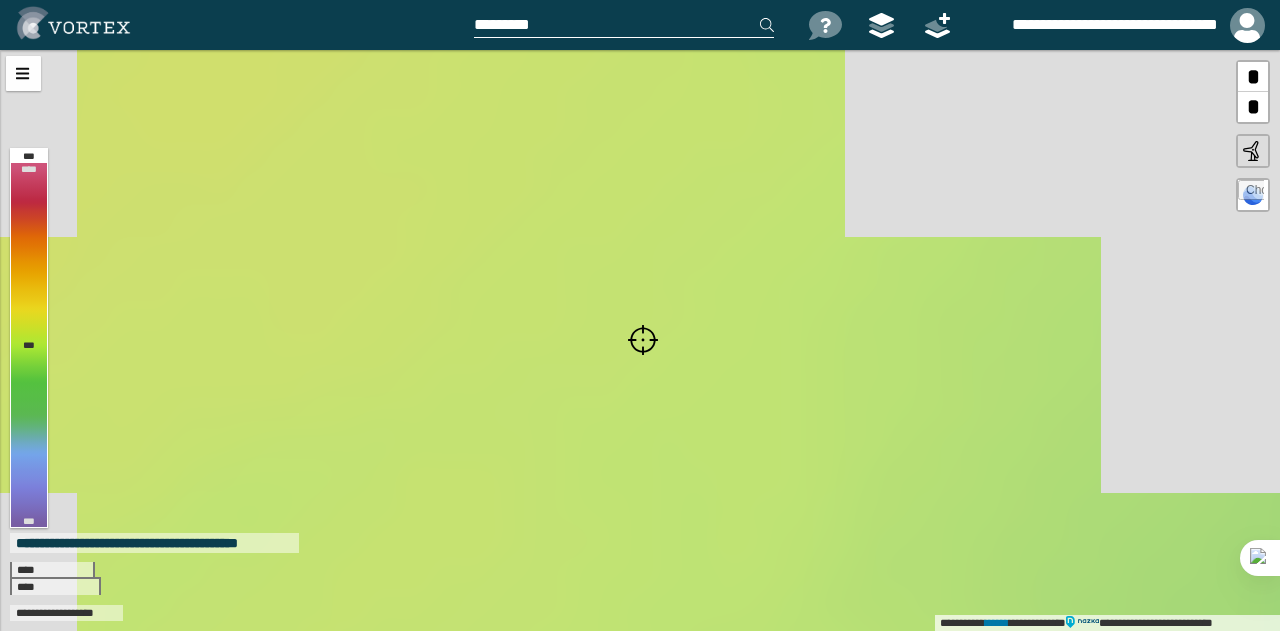 click at bounding box center [624, 25] 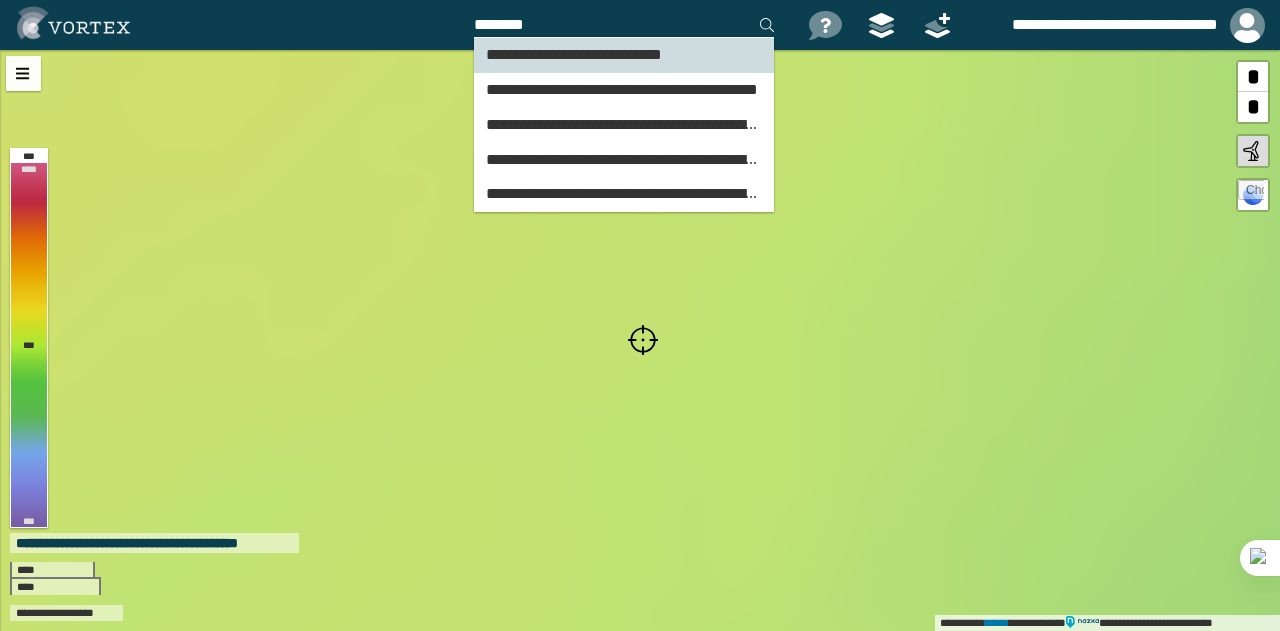 type on "********" 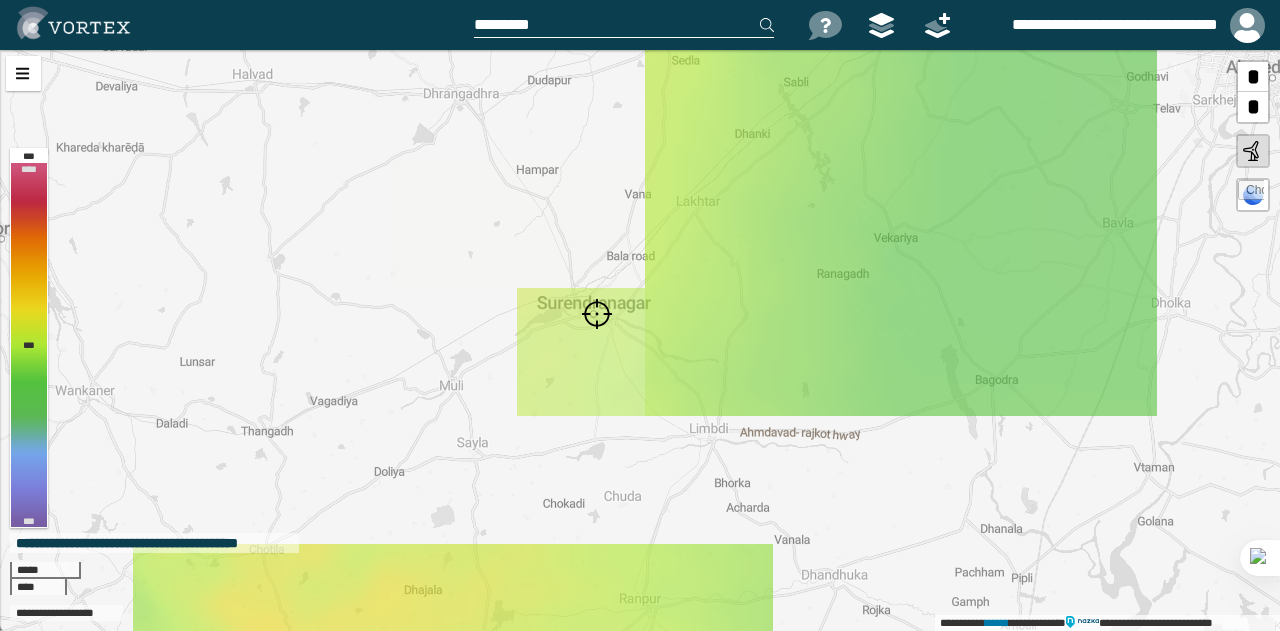 drag, startPoint x: 674, startPoint y: 219, endPoint x: 582, endPoint y: 249, distance: 96.76776 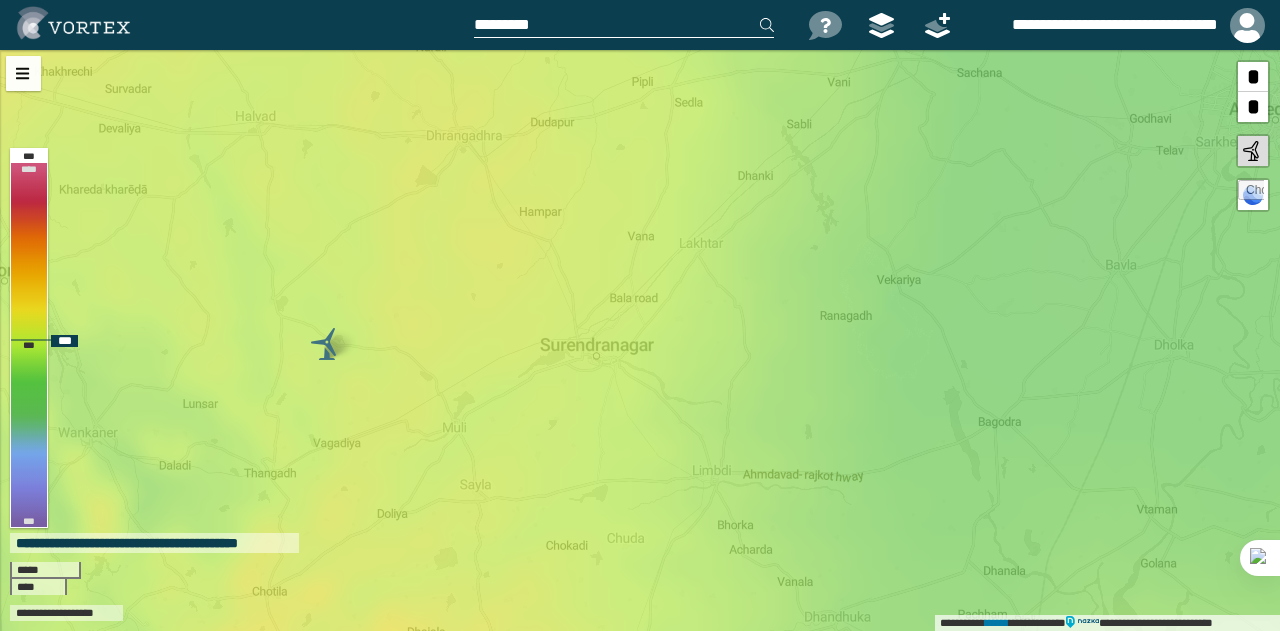 drag, startPoint x: 590, startPoint y: 318, endPoint x: 607, endPoint y: 355, distance: 40.718548 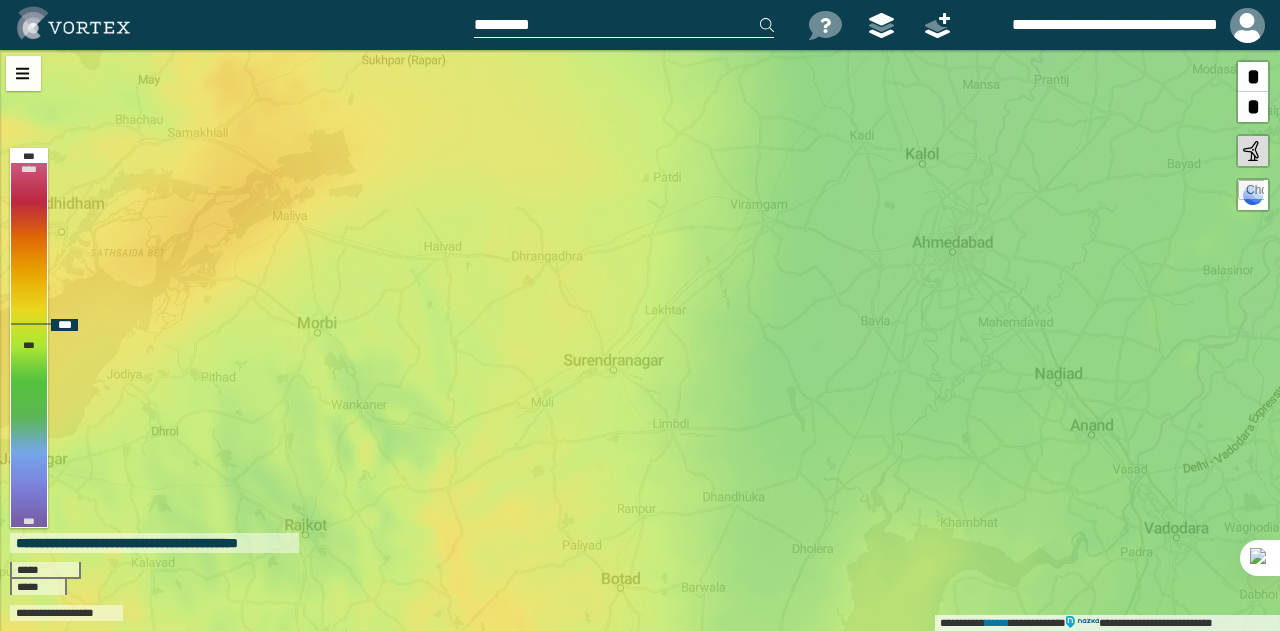 drag, startPoint x: 574, startPoint y: 201, endPoint x: 566, endPoint y: 273, distance: 72.443085 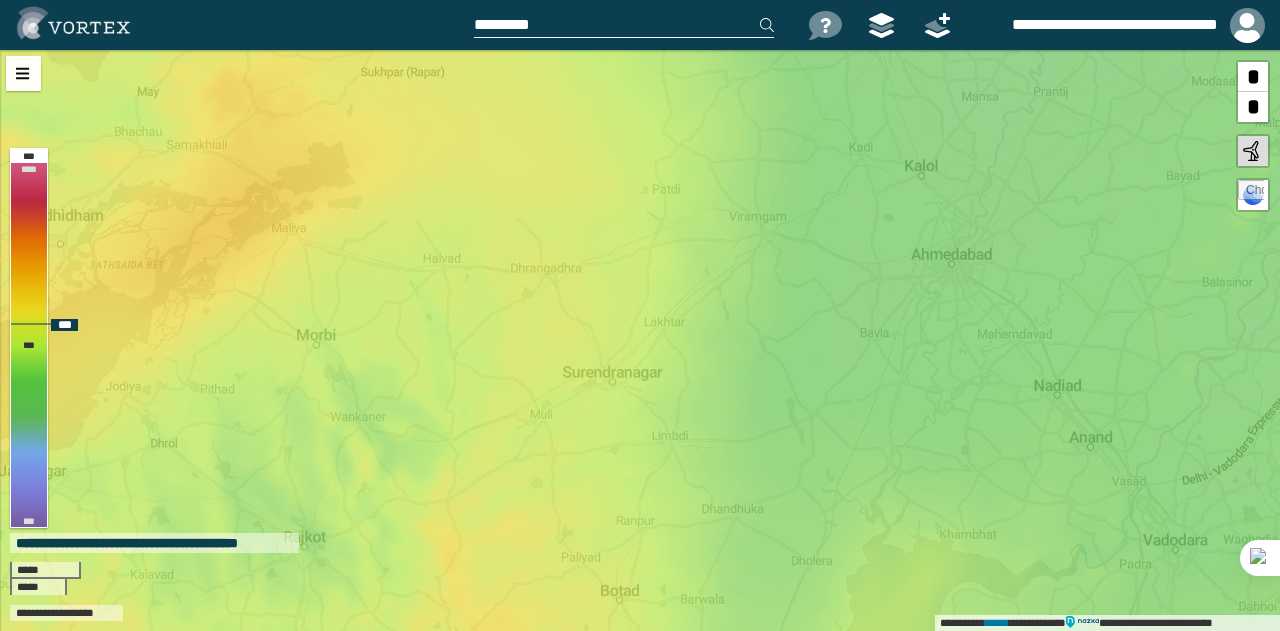 drag, startPoint x: 555, startPoint y: 198, endPoint x: 555, endPoint y: 233, distance: 35 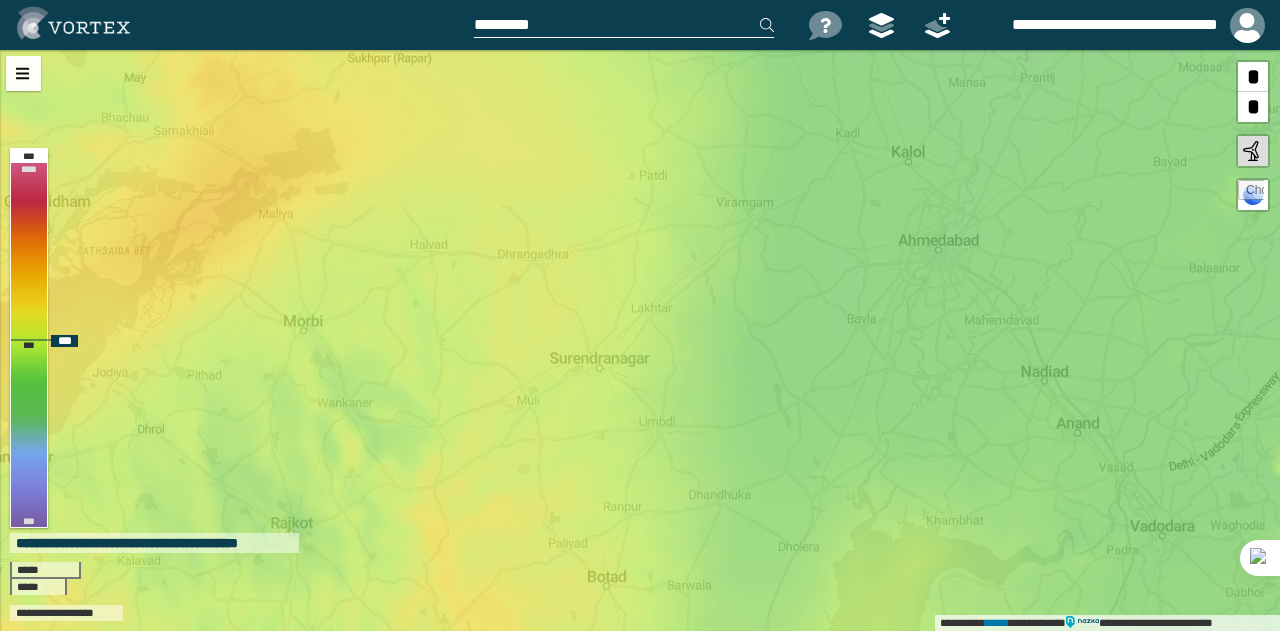drag, startPoint x: 650, startPoint y: 236, endPoint x: 637, endPoint y: 187, distance: 50.695168 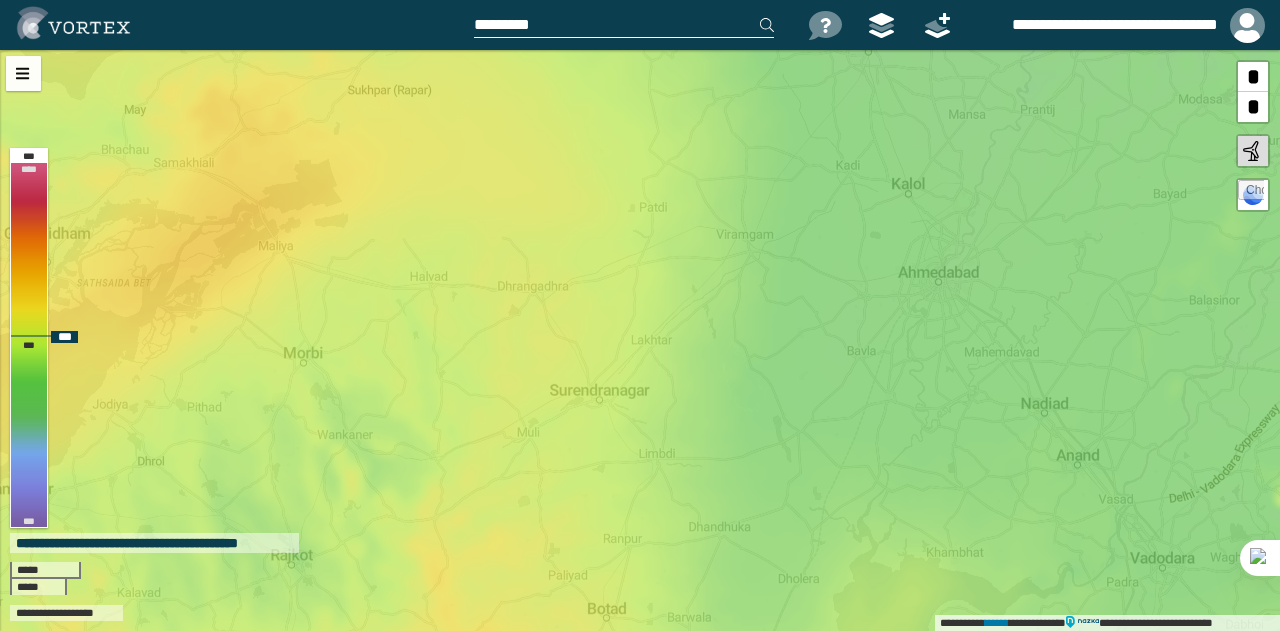 drag, startPoint x: 604, startPoint y: 136, endPoint x: 607, endPoint y: 186, distance: 50.08992 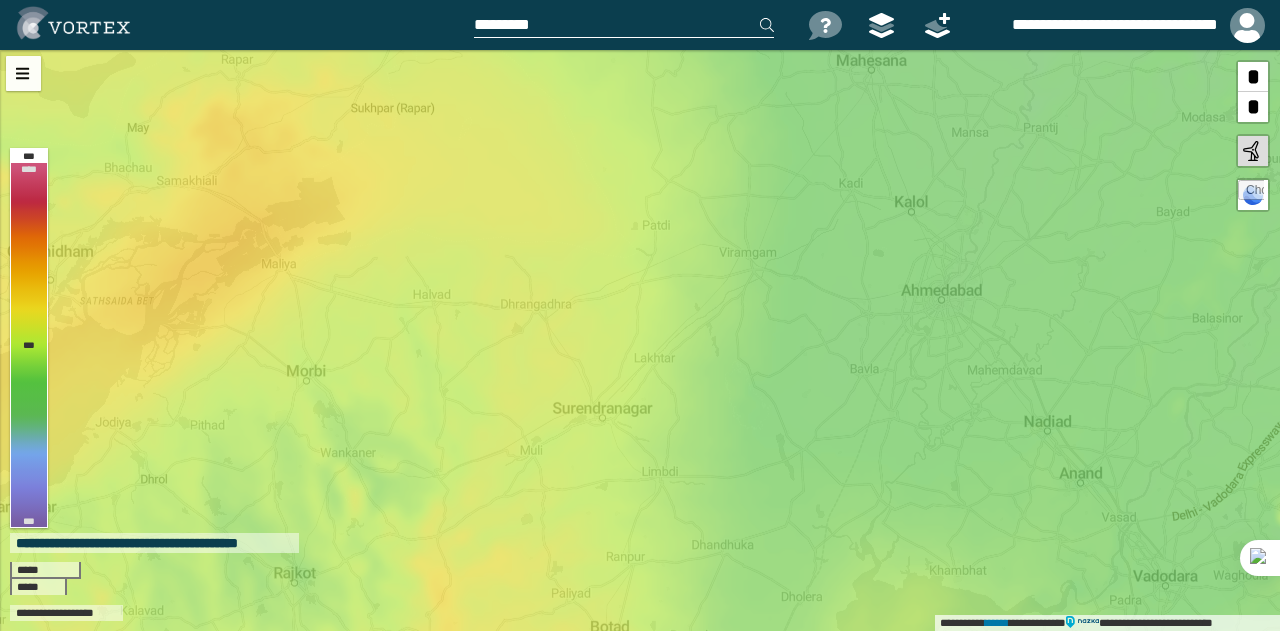 click at bounding box center (624, 25) 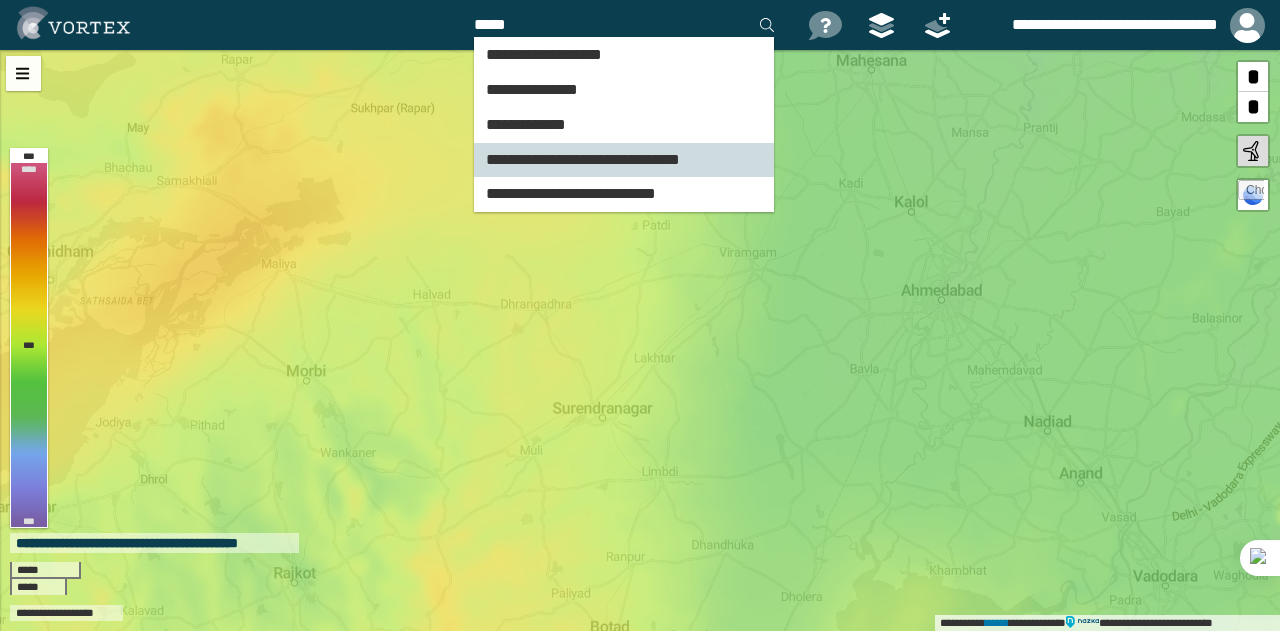 type on "*****" 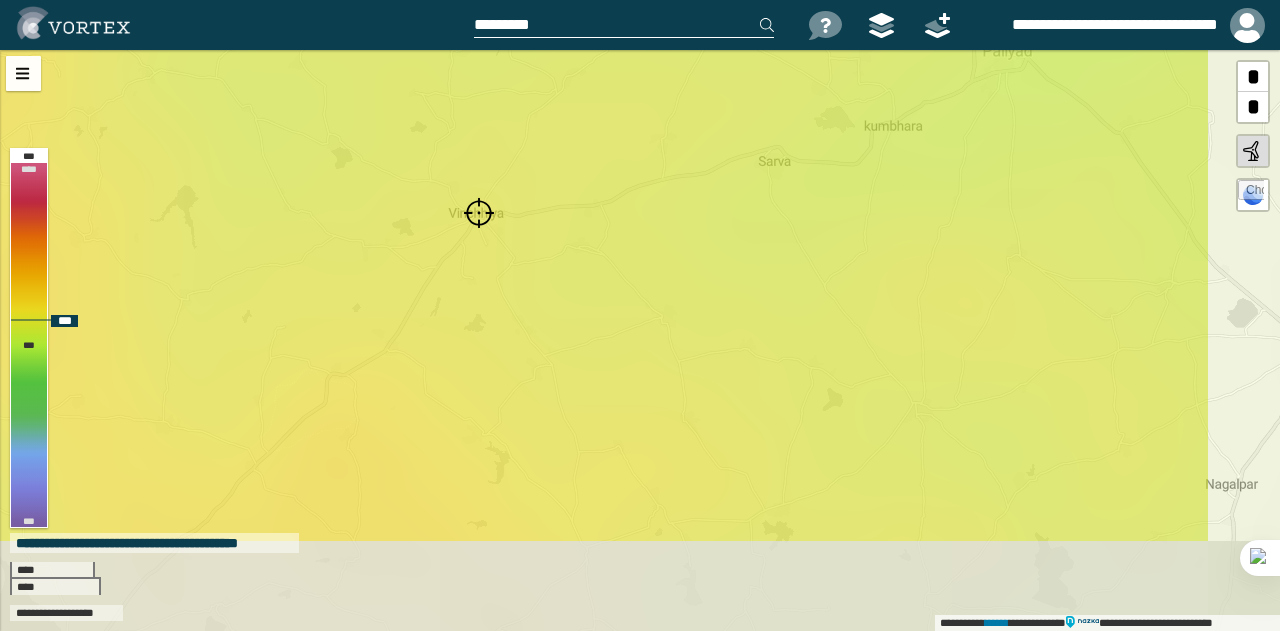 drag, startPoint x: 750, startPoint y: 294, endPoint x: 586, endPoint y: 167, distance: 207.42468 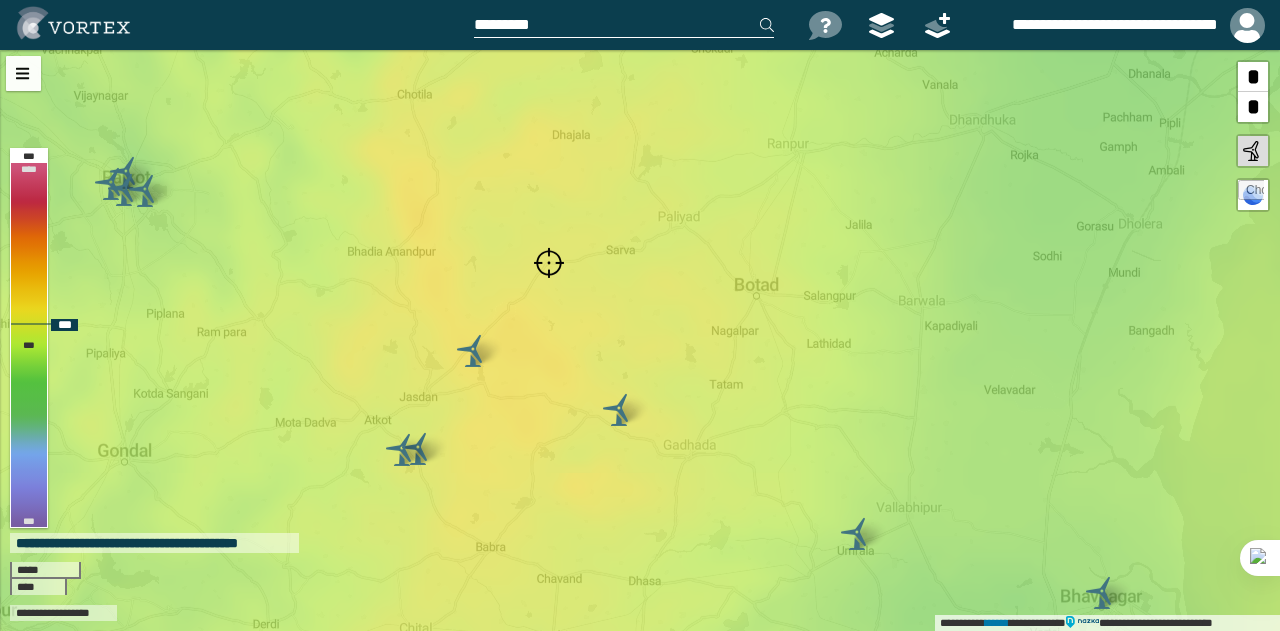 drag, startPoint x: 672, startPoint y: 184, endPoint x: 660, endPoint y: 269, distance: 85.84288 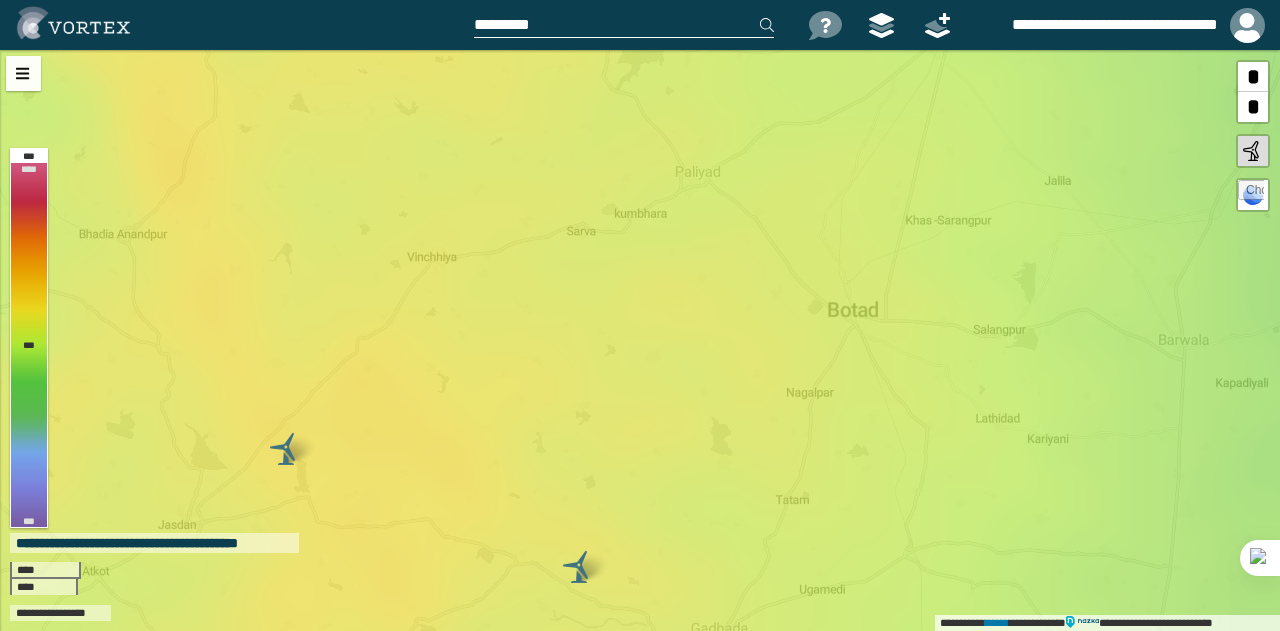 click at bounding box center [624, 25] 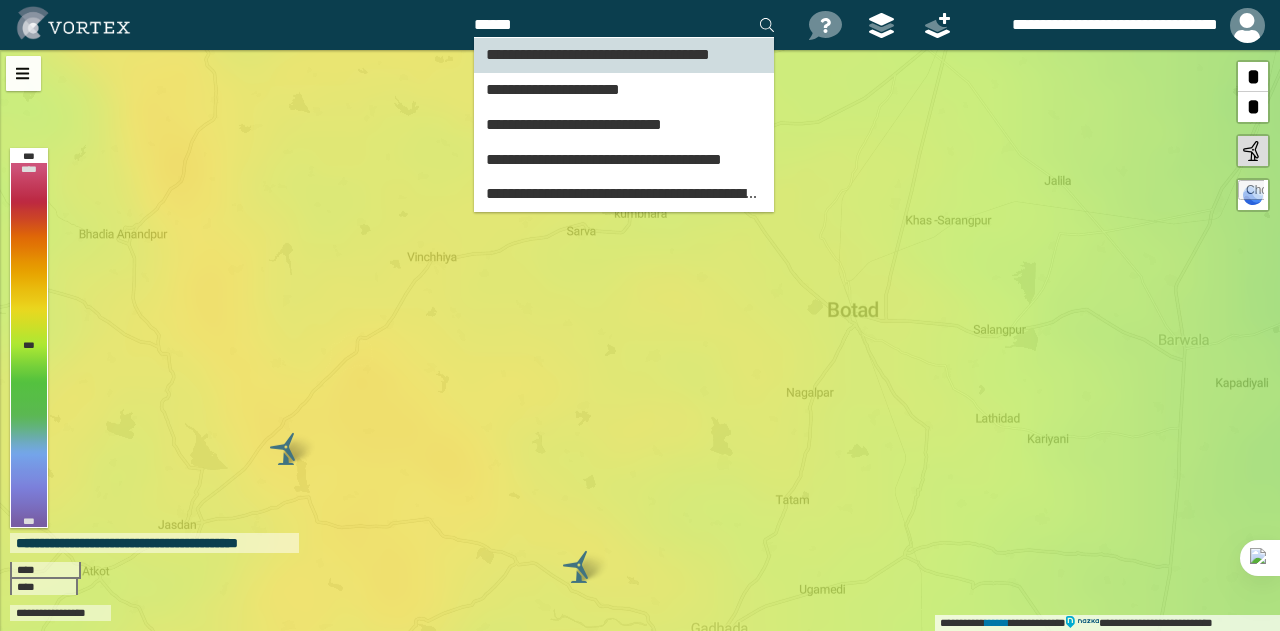 type on "******" 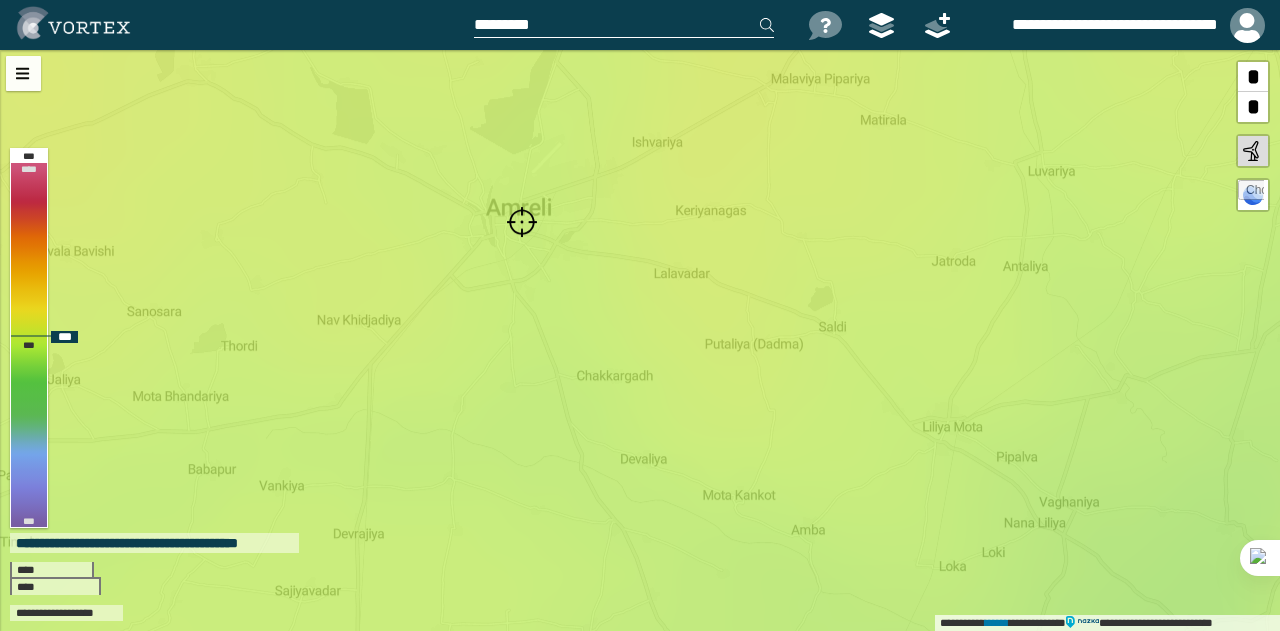 drag, startPoint x: 751, startPoint y: 317, endPoint x: 628, endPoint y: 199, distance: 170.4494 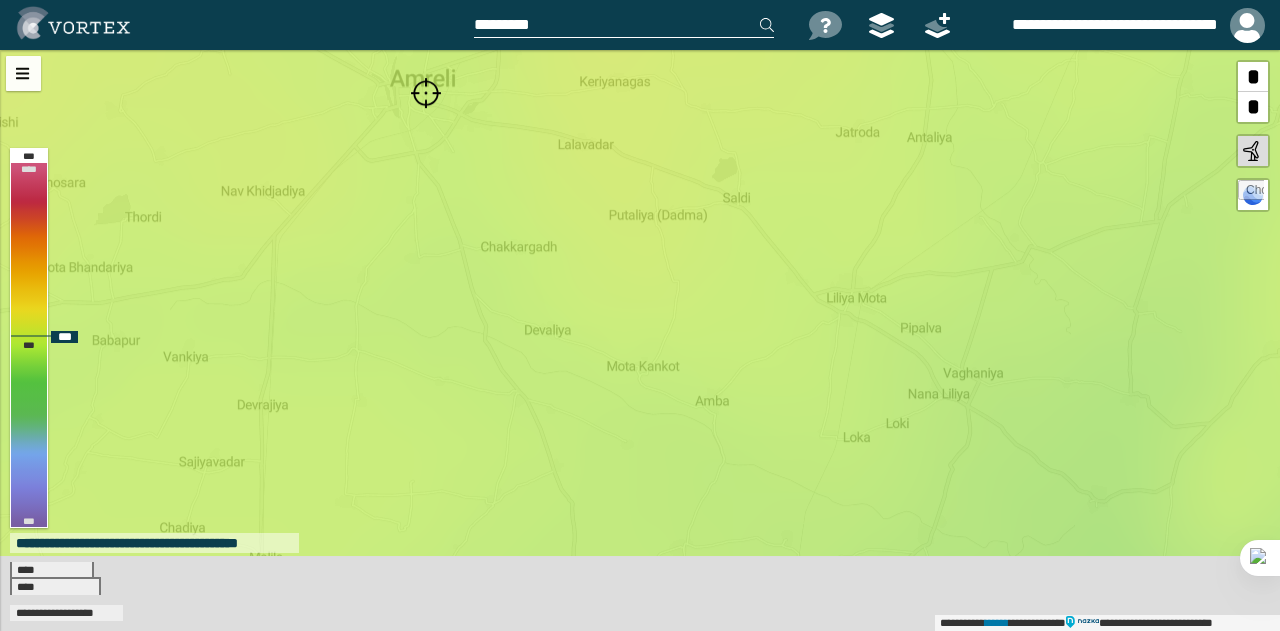 drag, startPoint x: 684, startPoint y: 297, endPoint x: 590, endPoint y: 168, distance: 159.61516 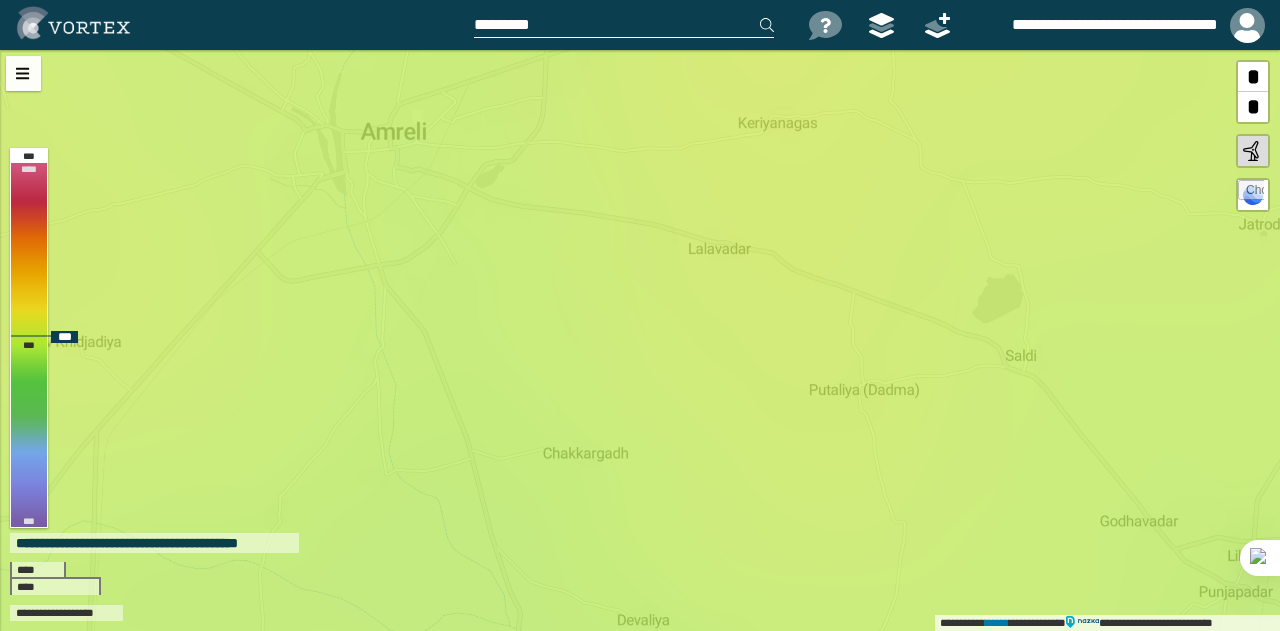 drag, startPoint x: 569, startPoint y: 187, endPoint x: 734, endPoint y: 405, distance: 273.40262 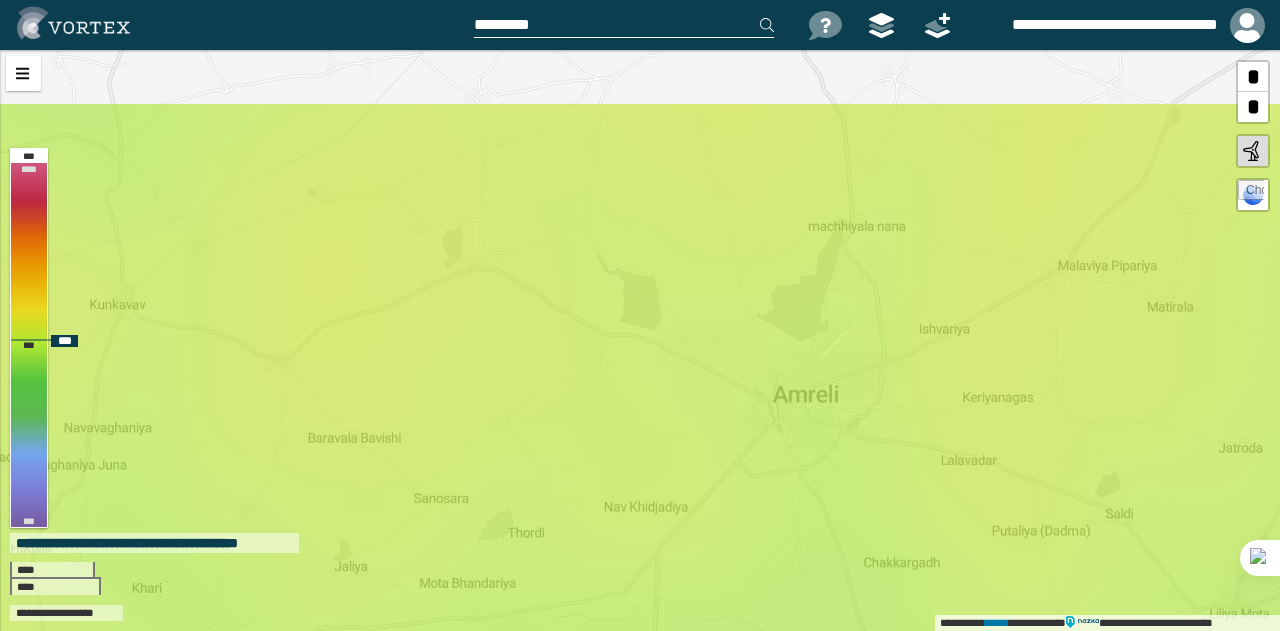 drag, startPoint x: 594, startPoint y: 359, endPoint x: 910, endPoint y: 521, distance: 355.10562 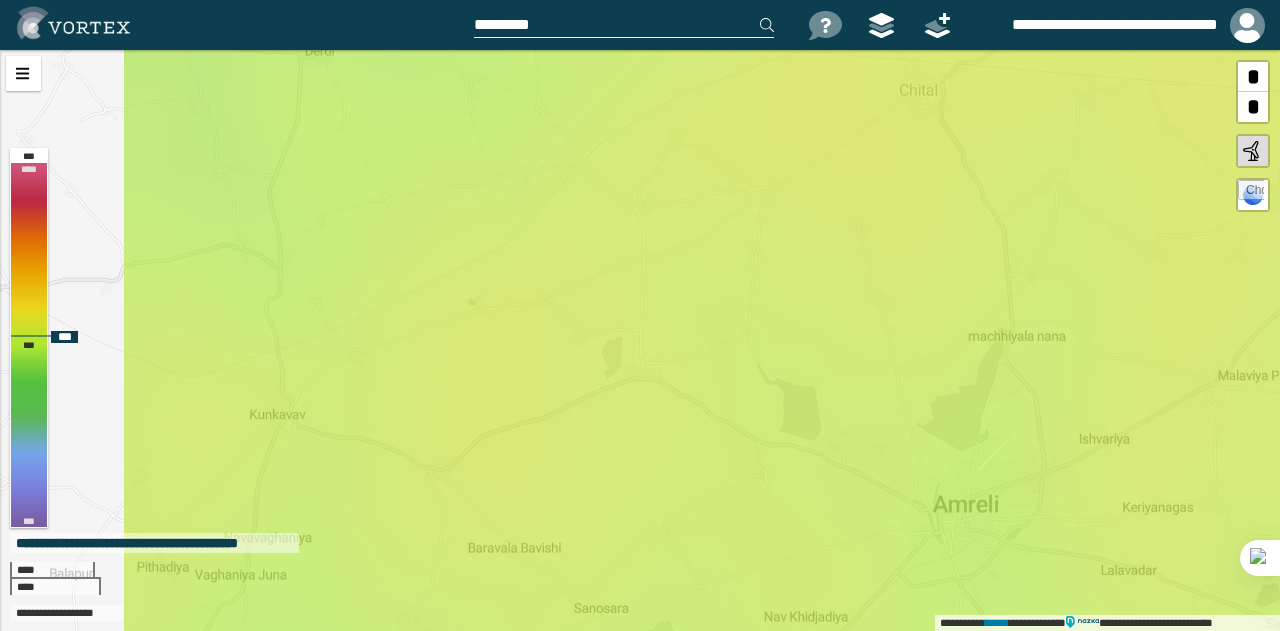 drag, startPoint x: 625, startPoint y: 287, endPoint x: 799, endPoint y: 390, distance: 202.2004 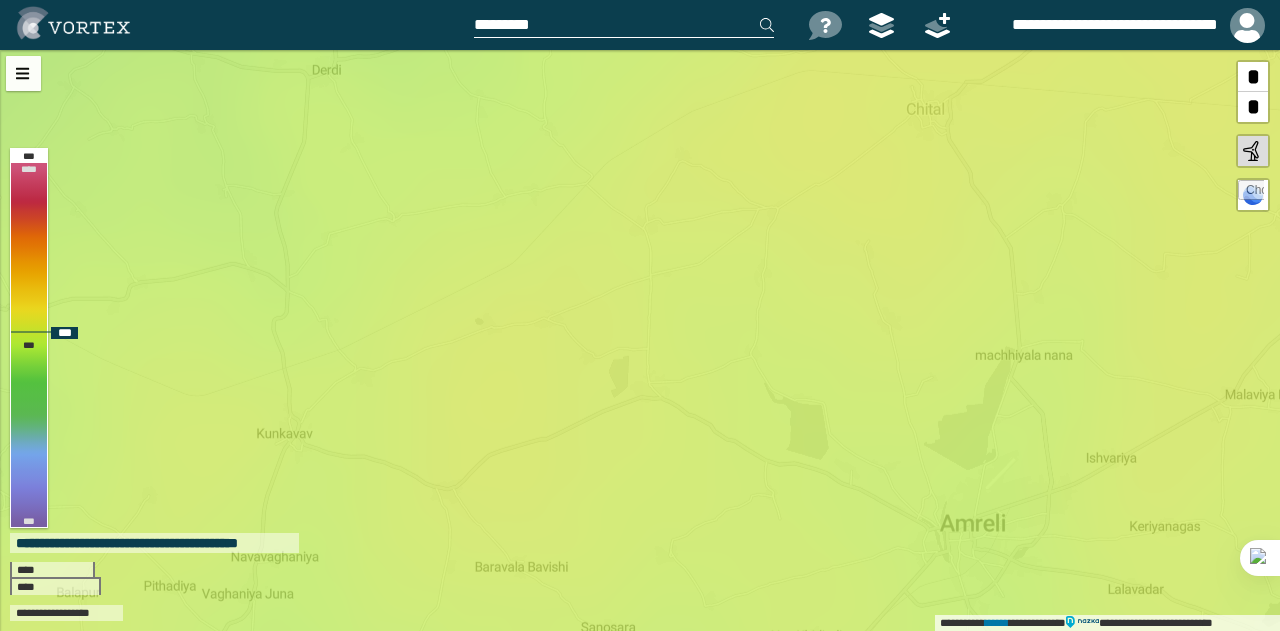drag, startPoint x: 647, startPoint y: 265, endPoint x: 618, endPoint y: 273, distance: 30.083218 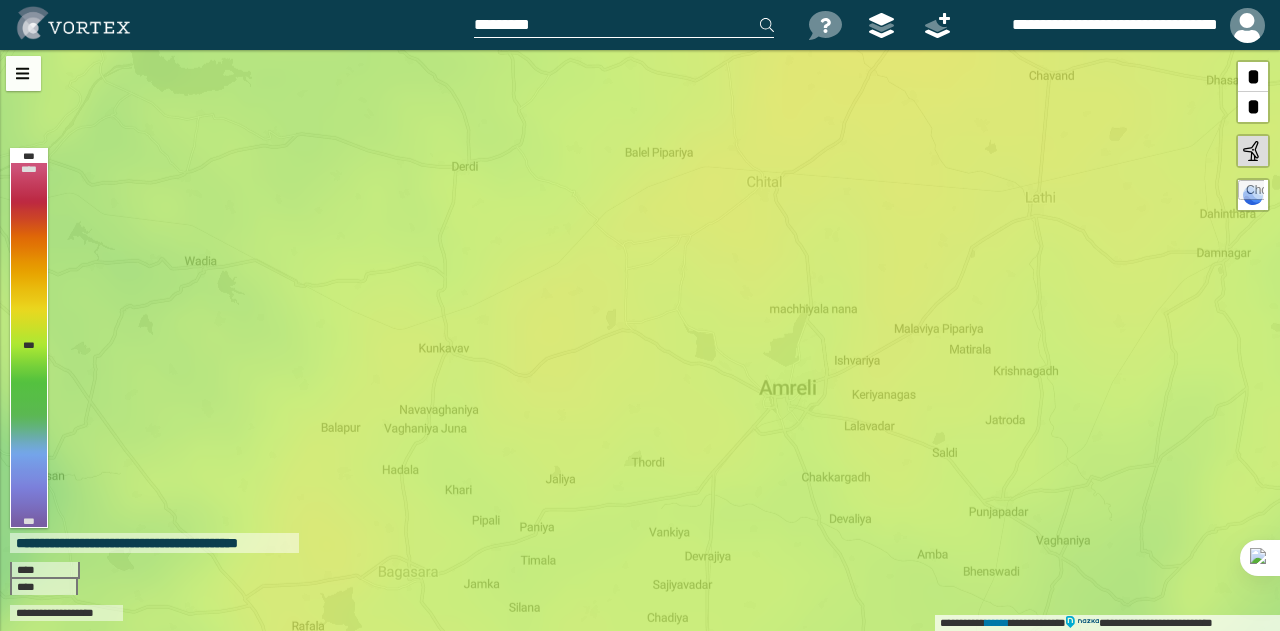 click at bounding box center (624, 25) 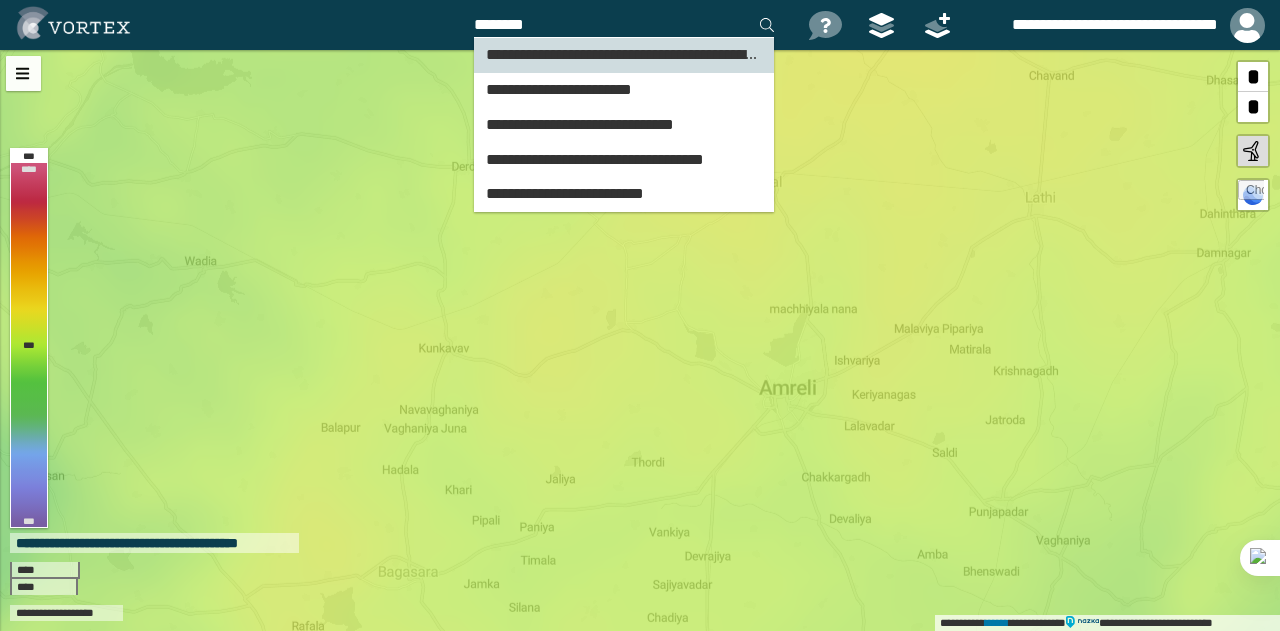 type on "********" 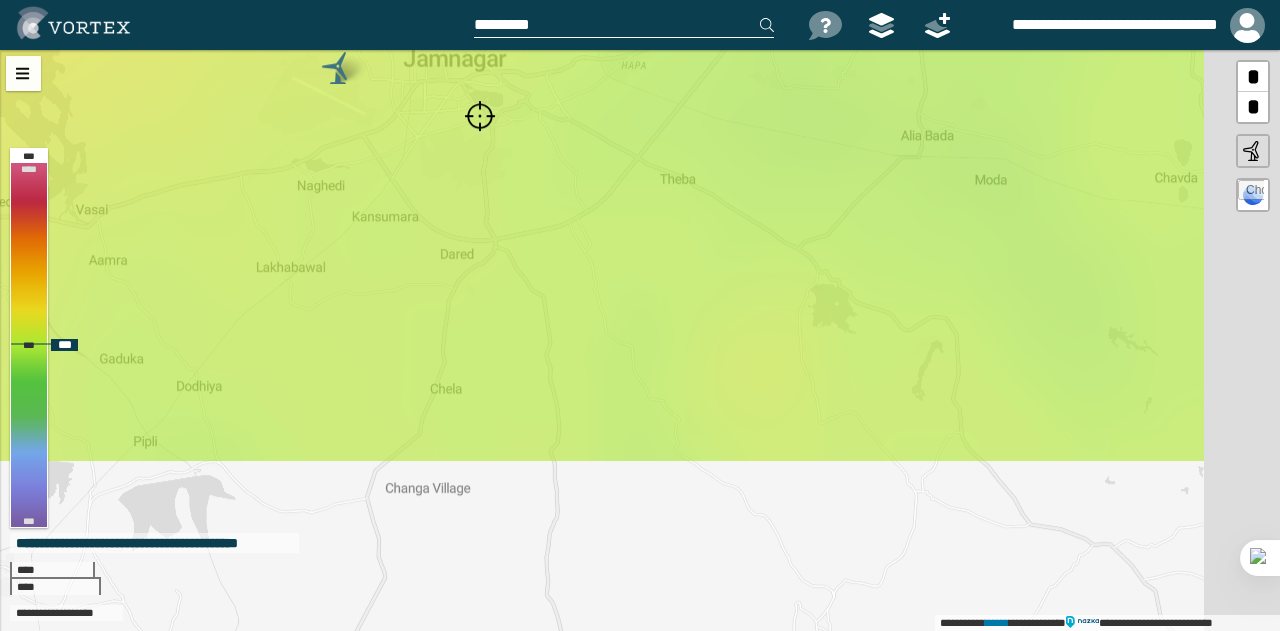 drag, startPoint x: 728, startPoint y: 463, endPoint x: 565, endPoint y: 238, distance: 277.83807 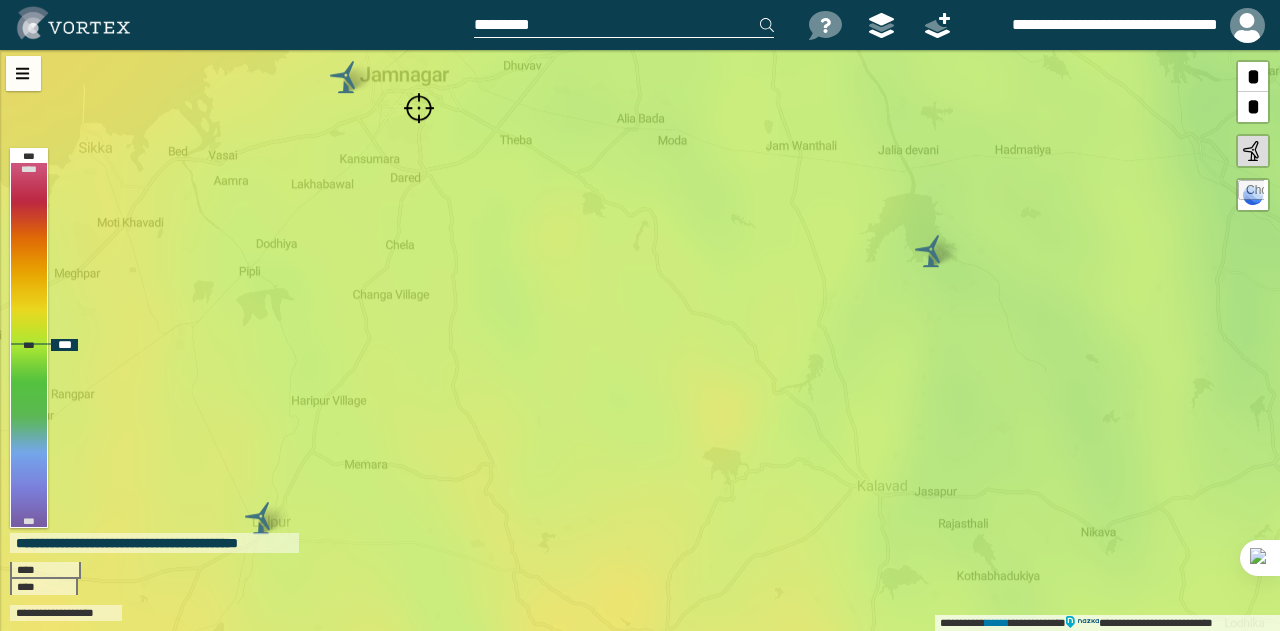 drag, startPoint x: 593, startPoint y: 293, endPoint x: 489, endPoint y: 225, distance: 124.2578 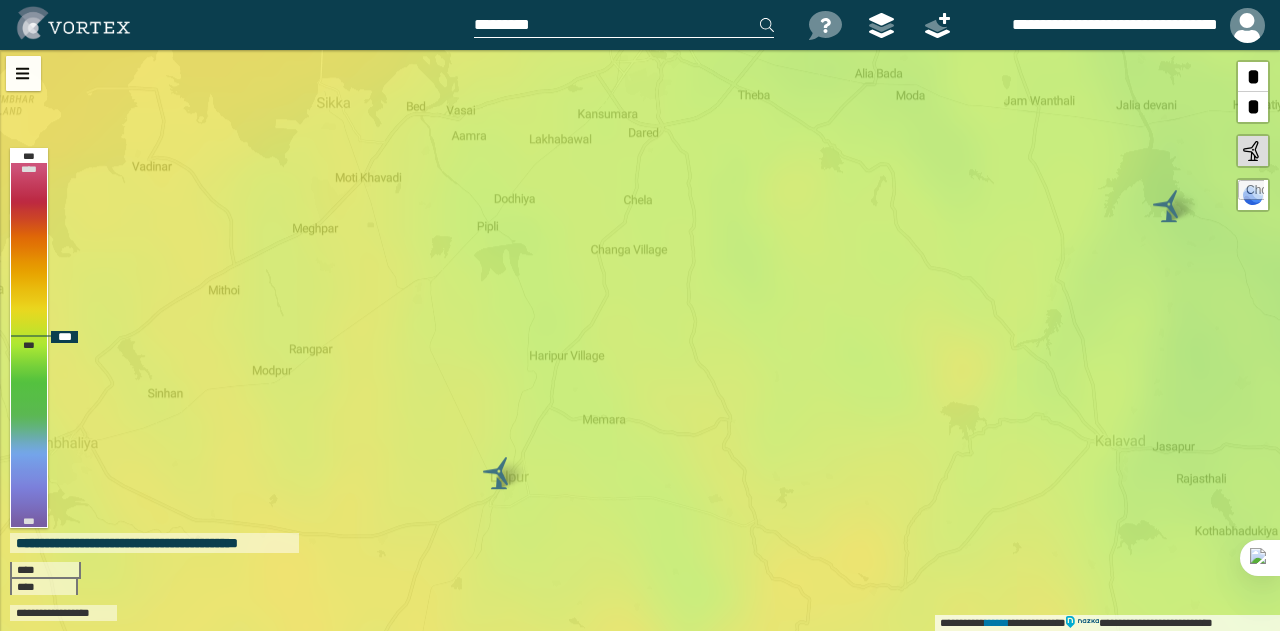 drag, startPoint x: 432, startPoint y: 349, endPoint x: 669, endPoint y: 304, distance: 241.23433 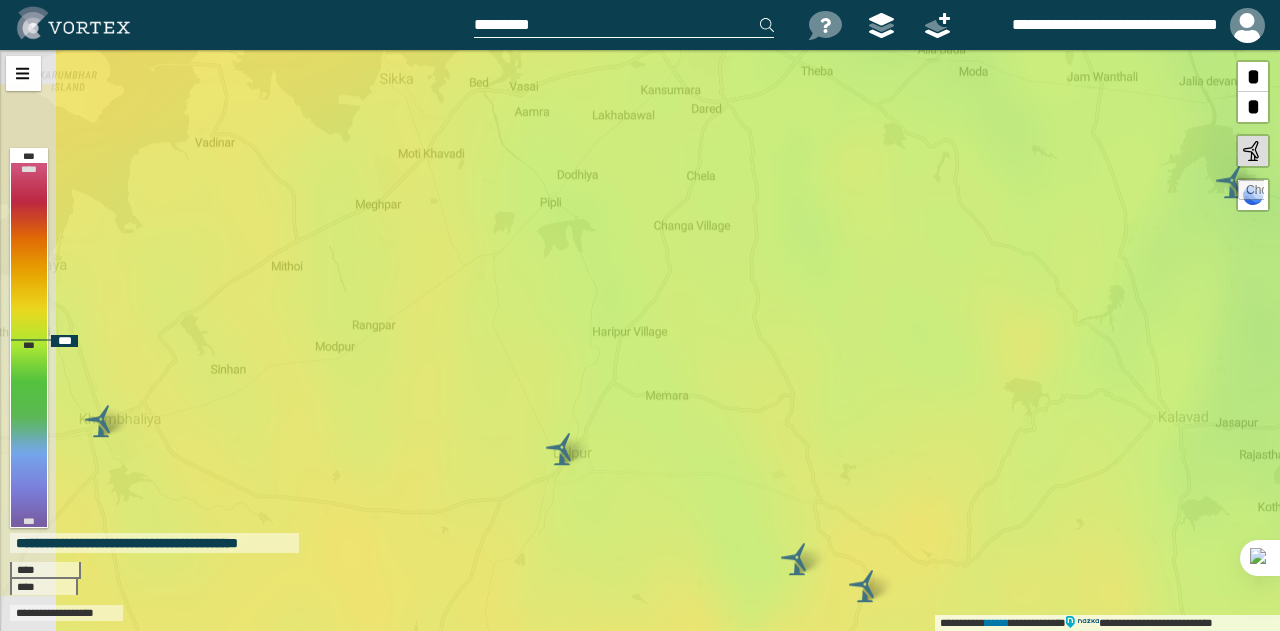 drag, startPoint x: 669, startPoint y: 304, endPoint x: 732, endPoint y: 280, distance: 67.41662 